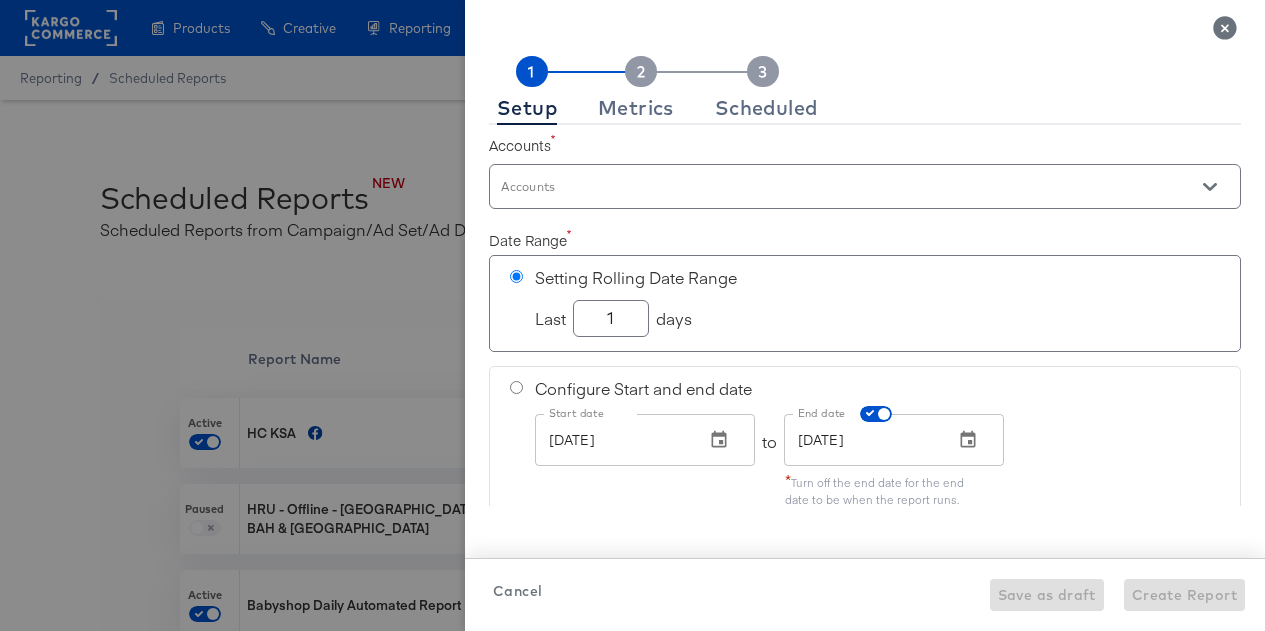 scroll, scrollTop: 0, scrollLeft: 0, axis: both 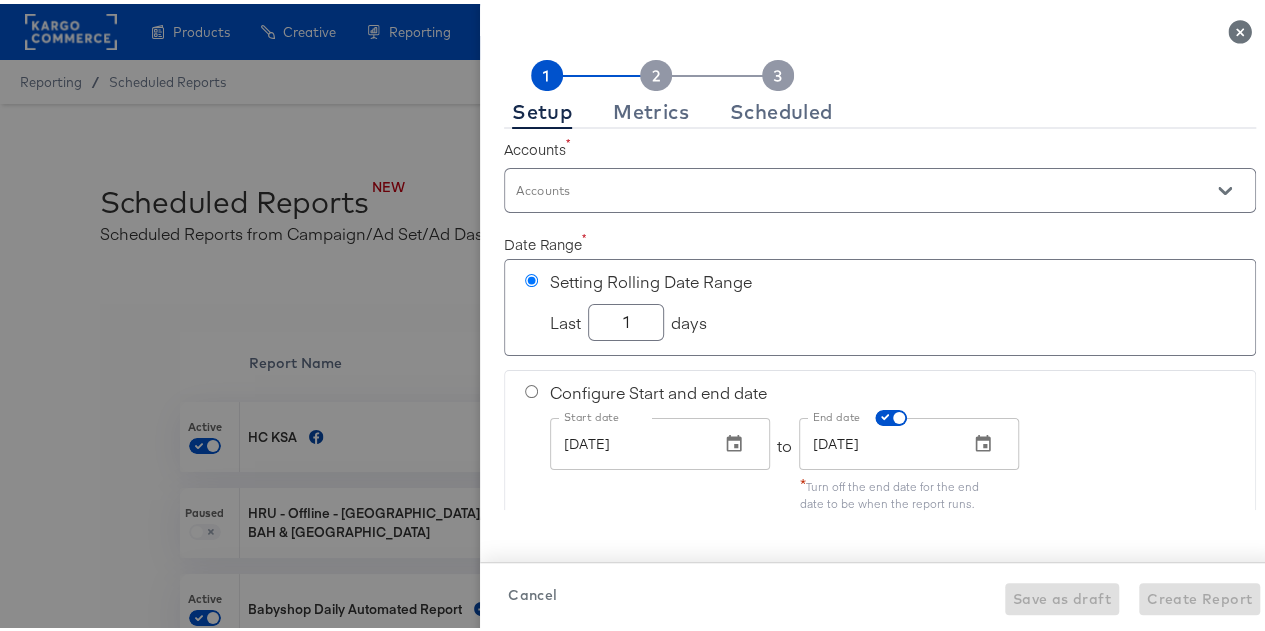 click at bounding box center (880, 186) 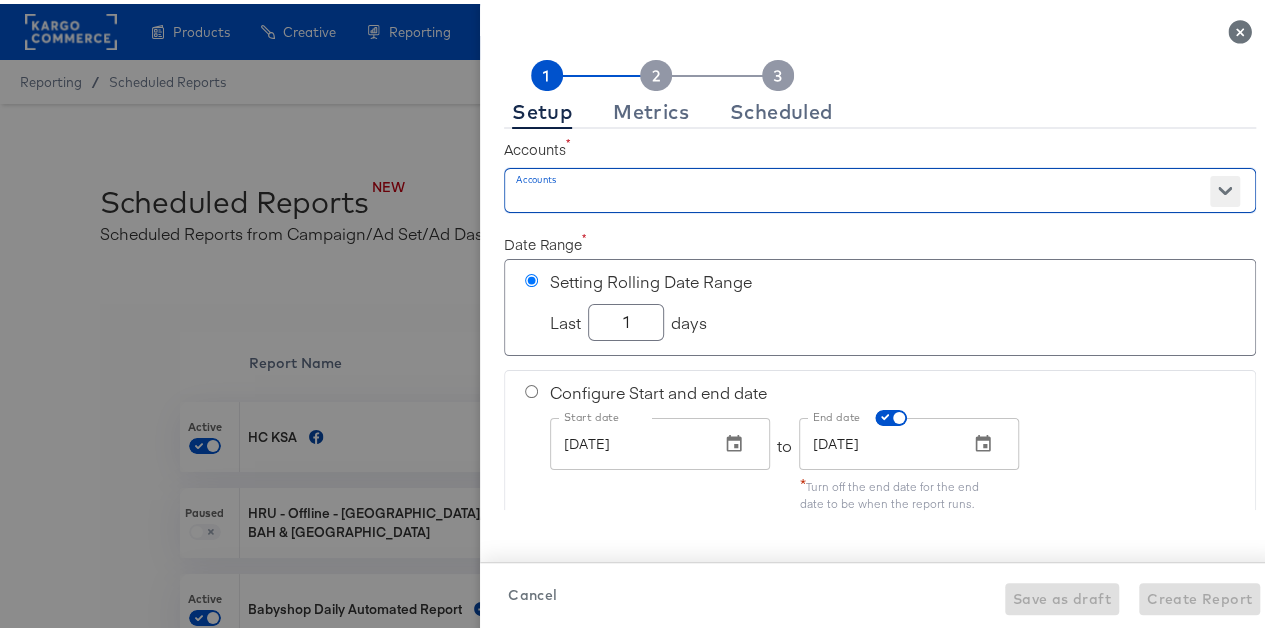 checkbox on "true" 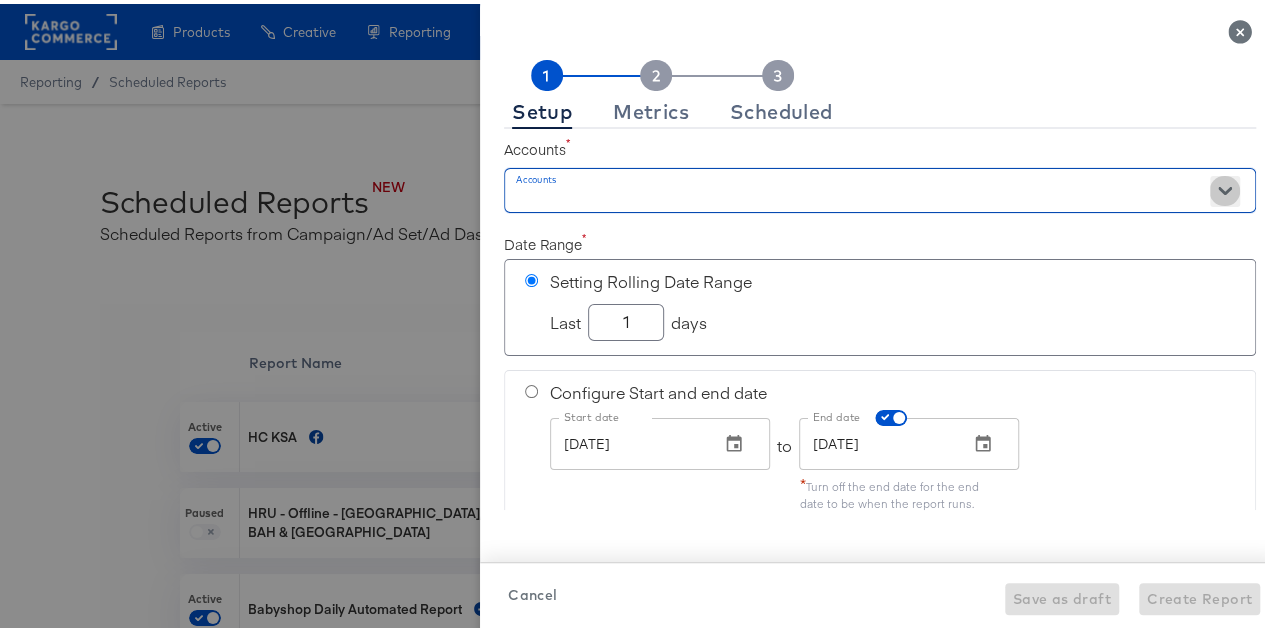 click 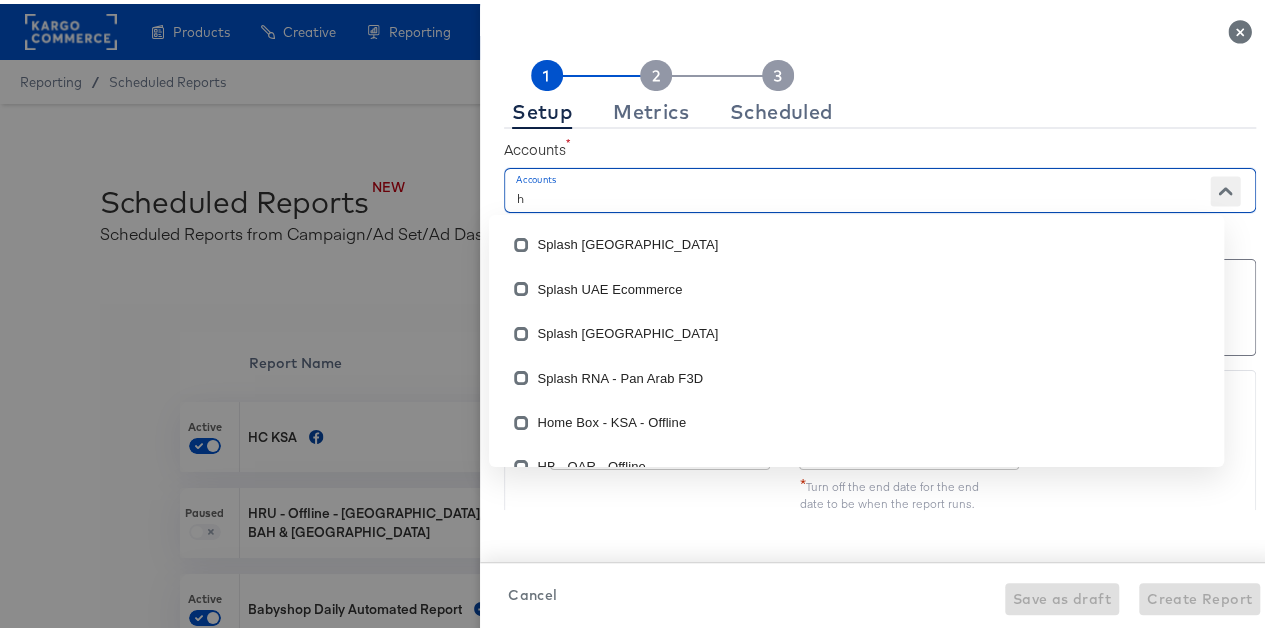type on "hc" 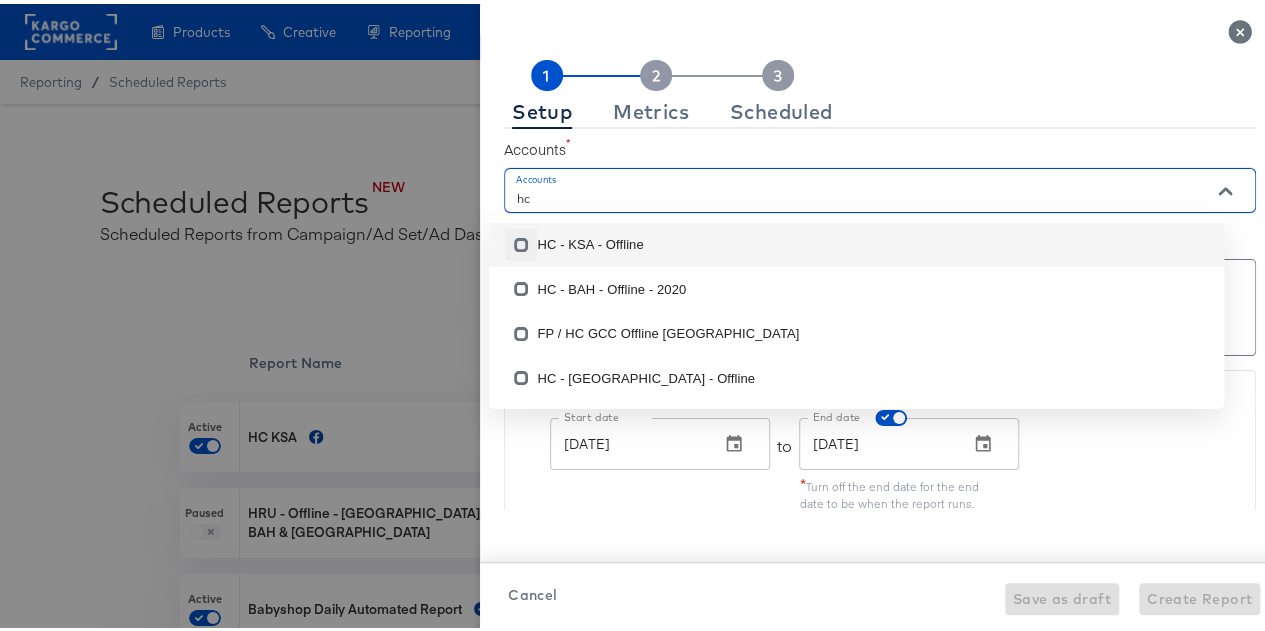 click at bounding box center [521, 245] 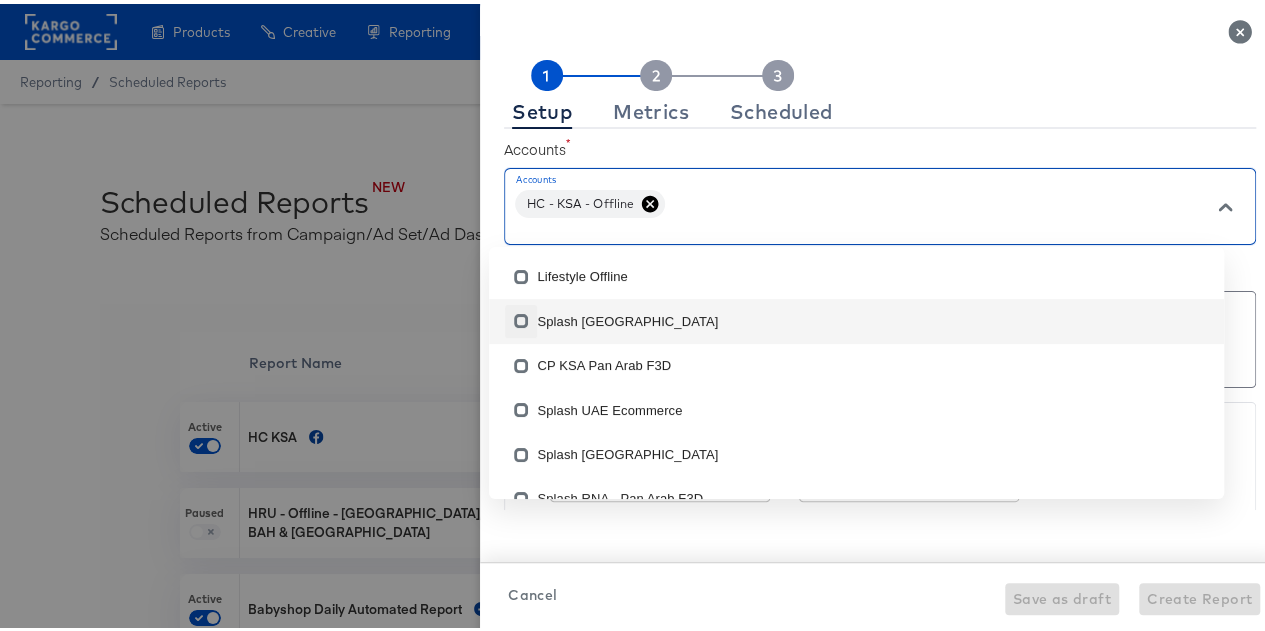 type on "h" 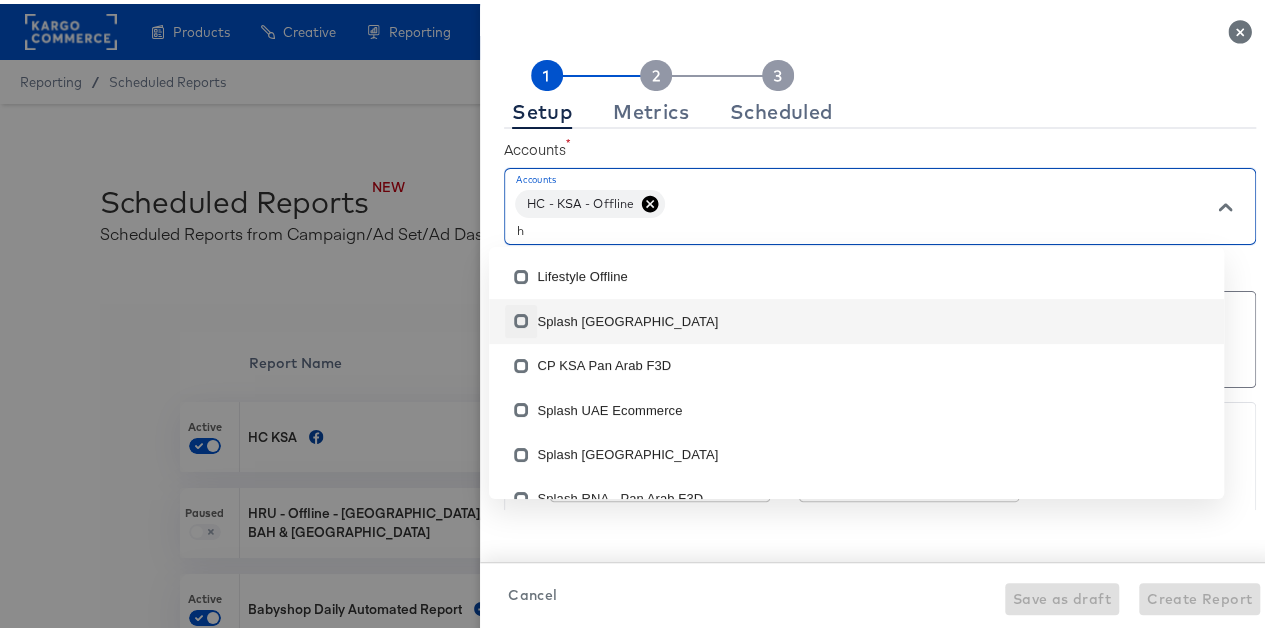 checkbox on "true" 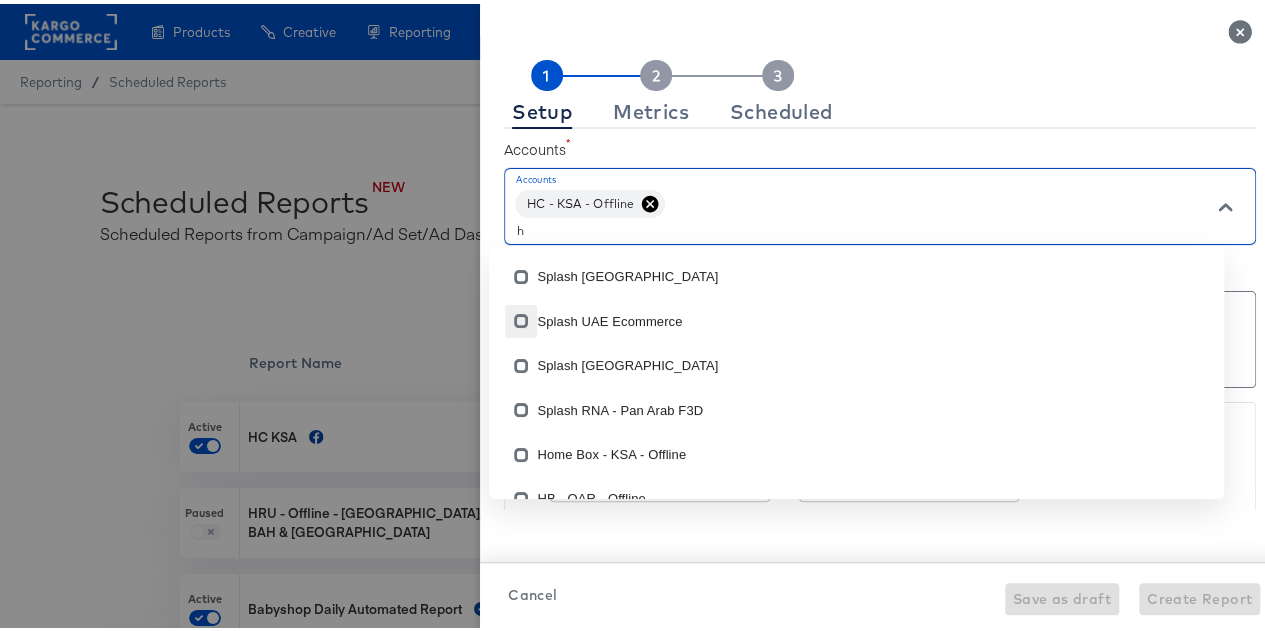 type on "hc" 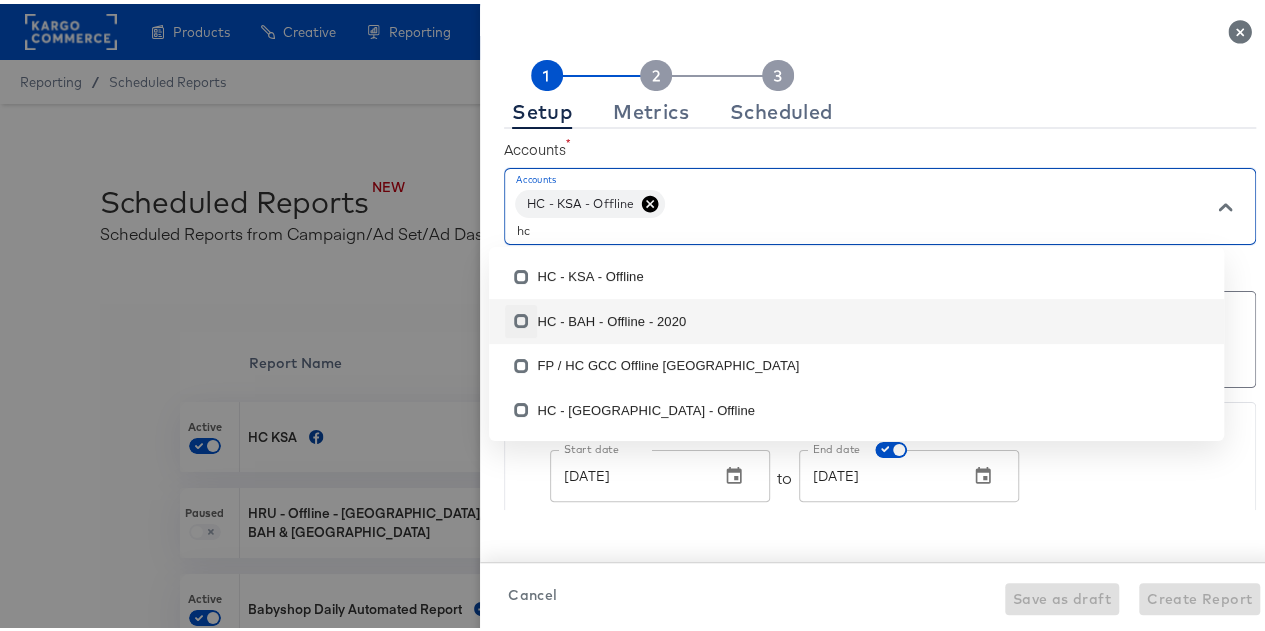 click at bounding box center [521, 321] 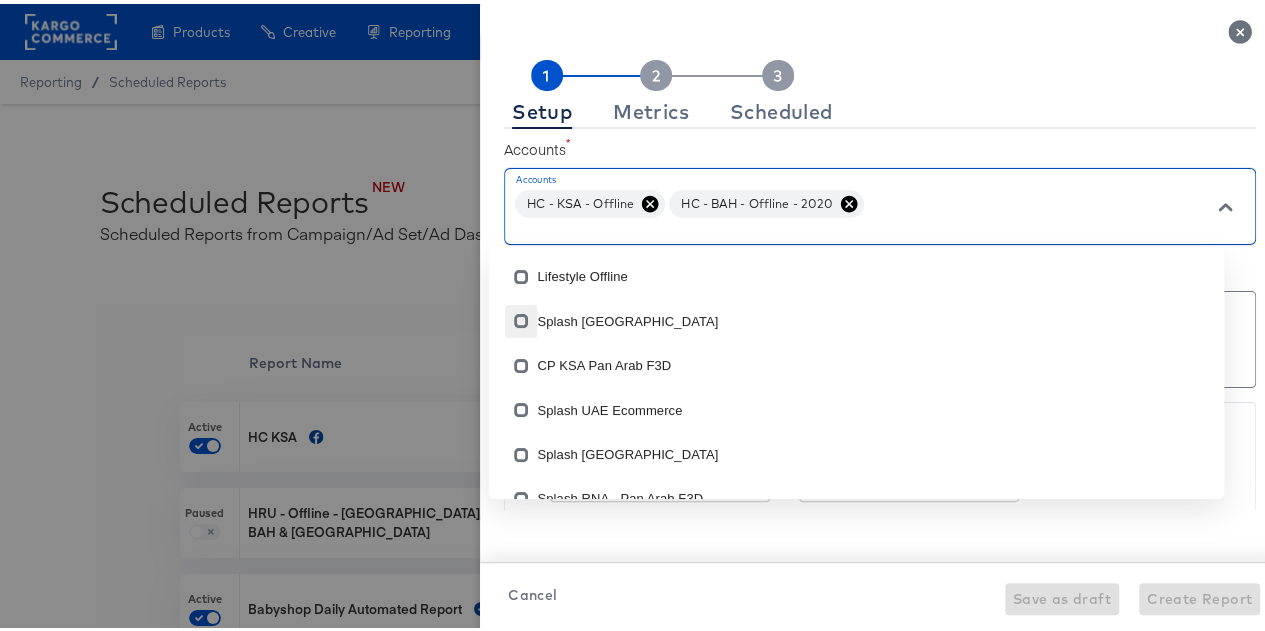 checkbox on "true" 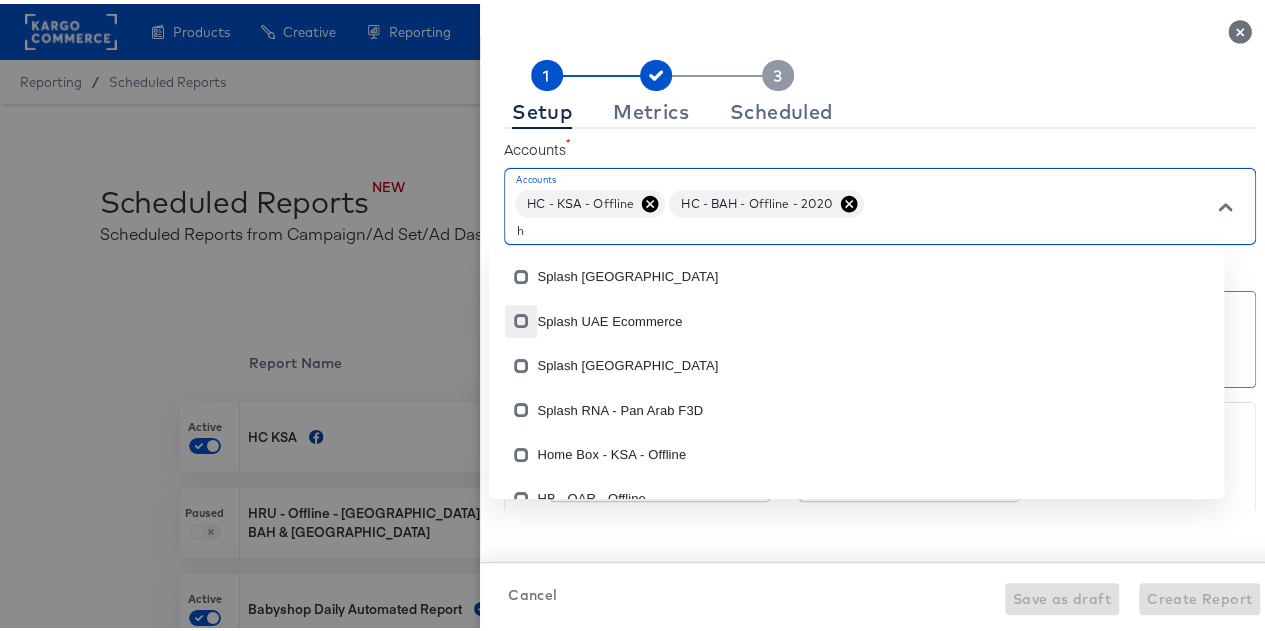 type on "hc" 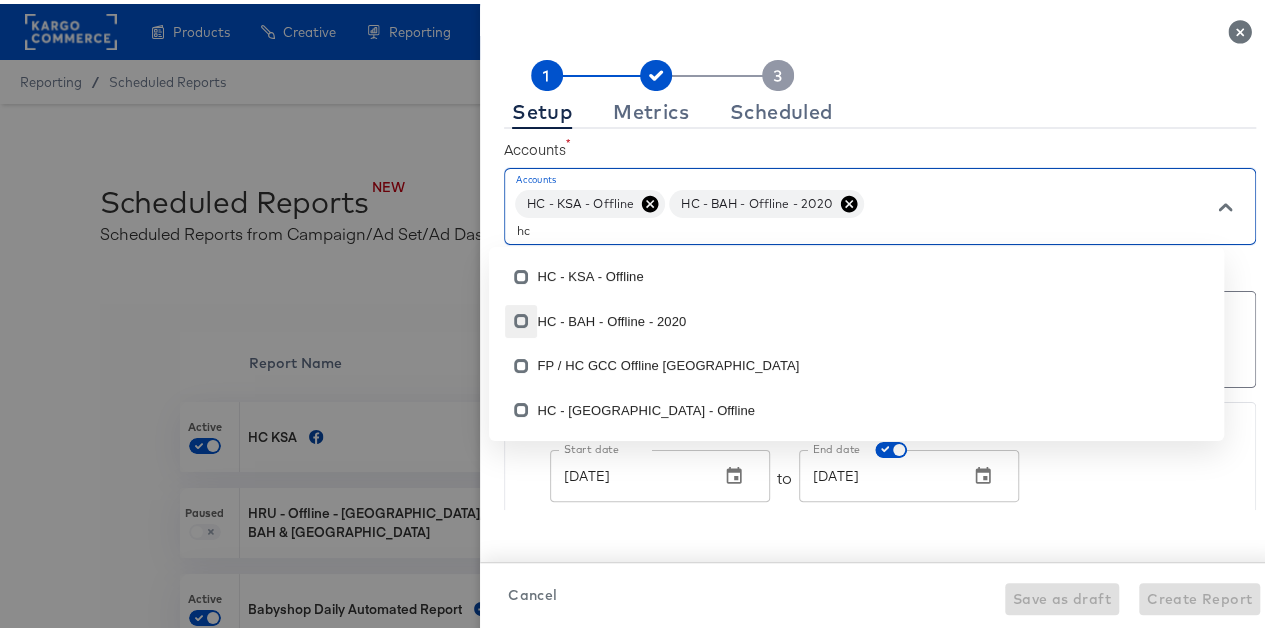 checkbox on "true" 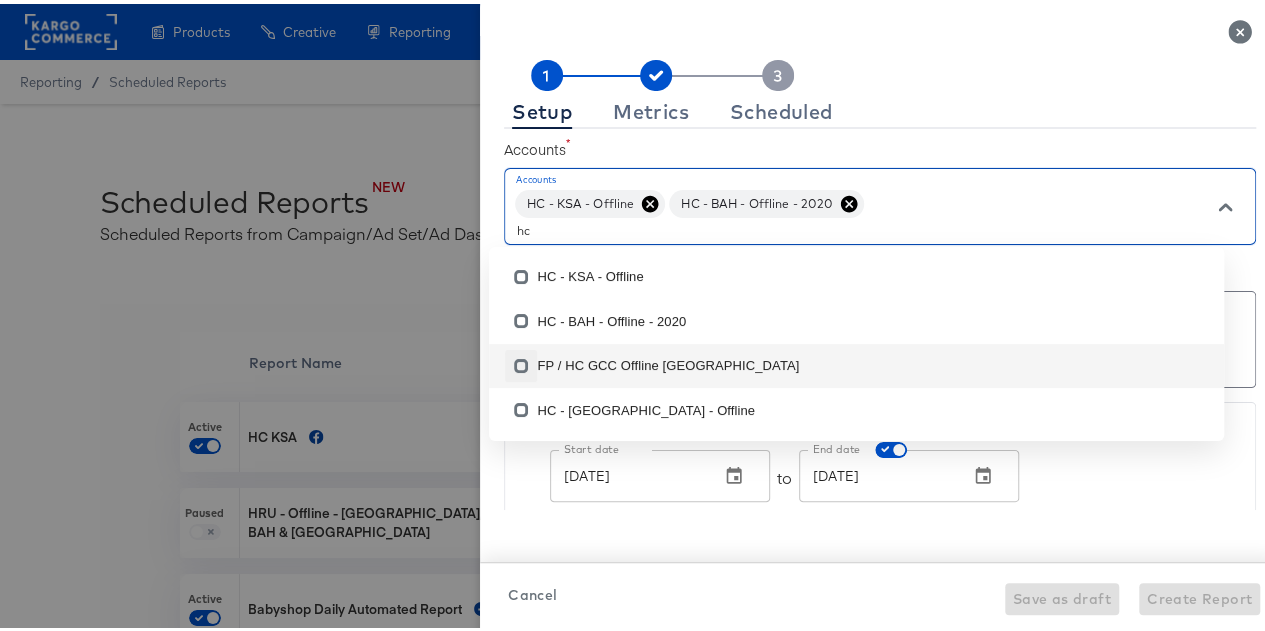 click at bounding box center [521, 366] 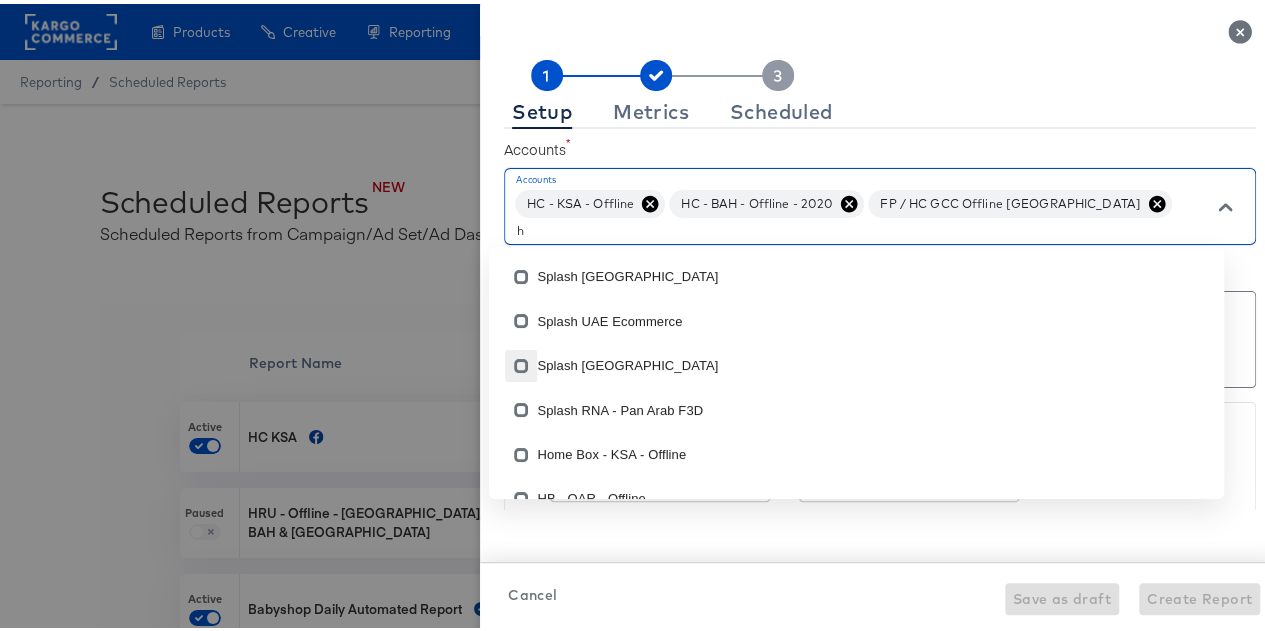 type on "hc" 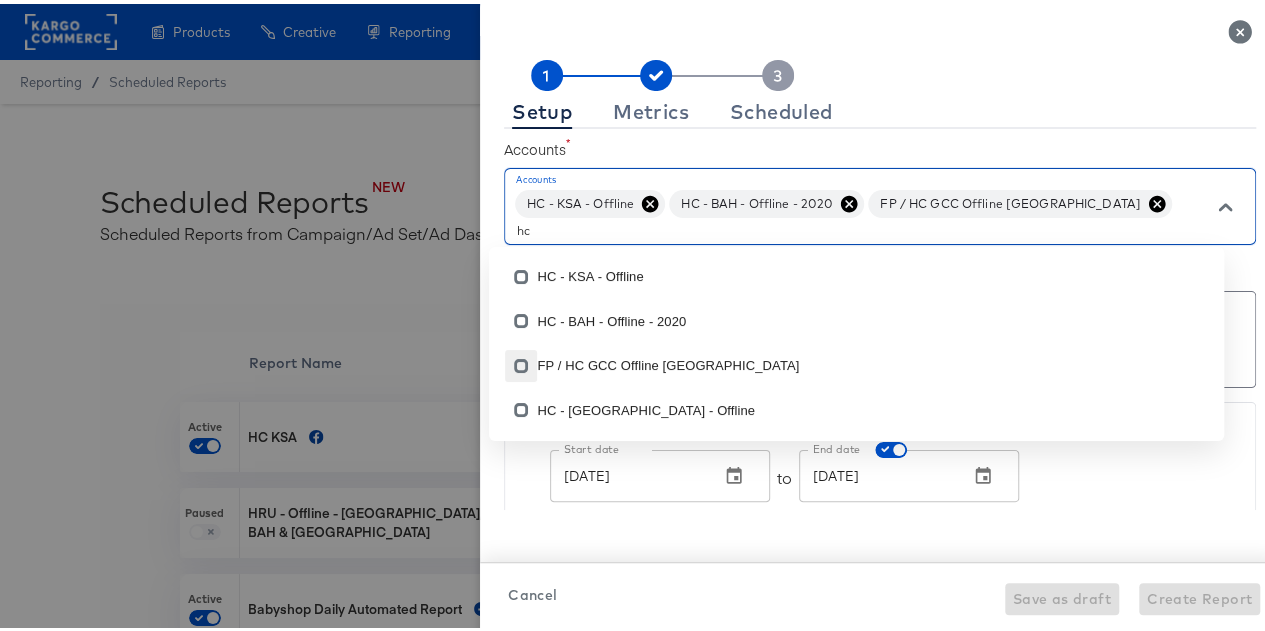 checkbox on "true" 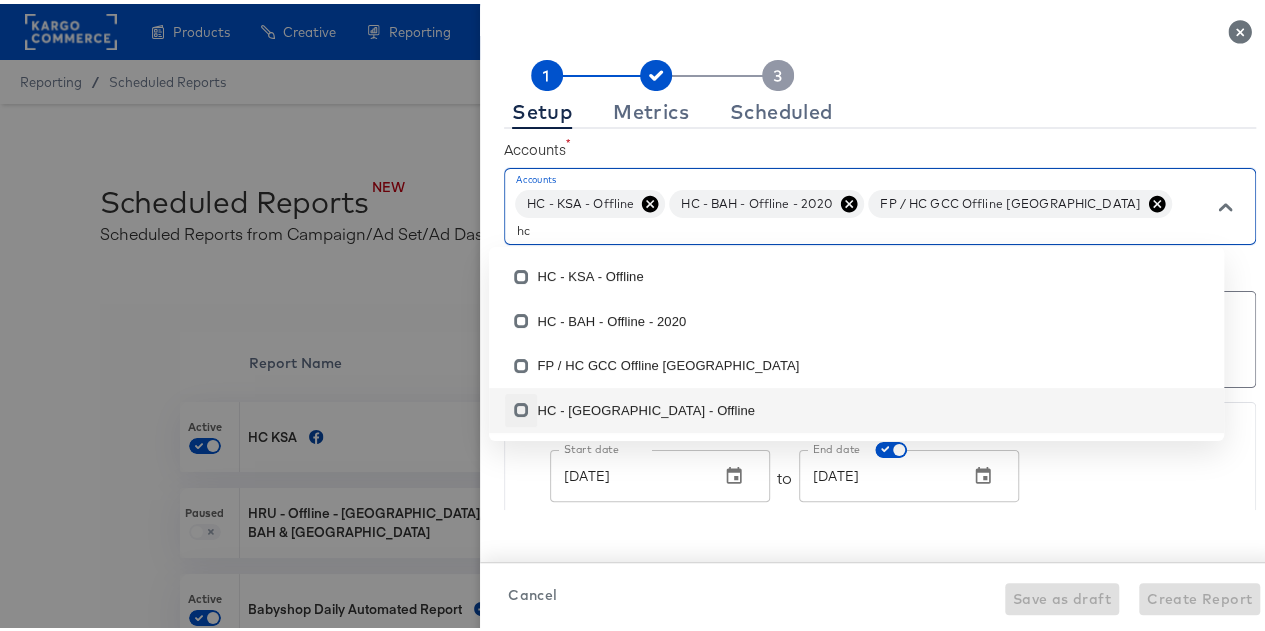click at bounding box center (521, 410) 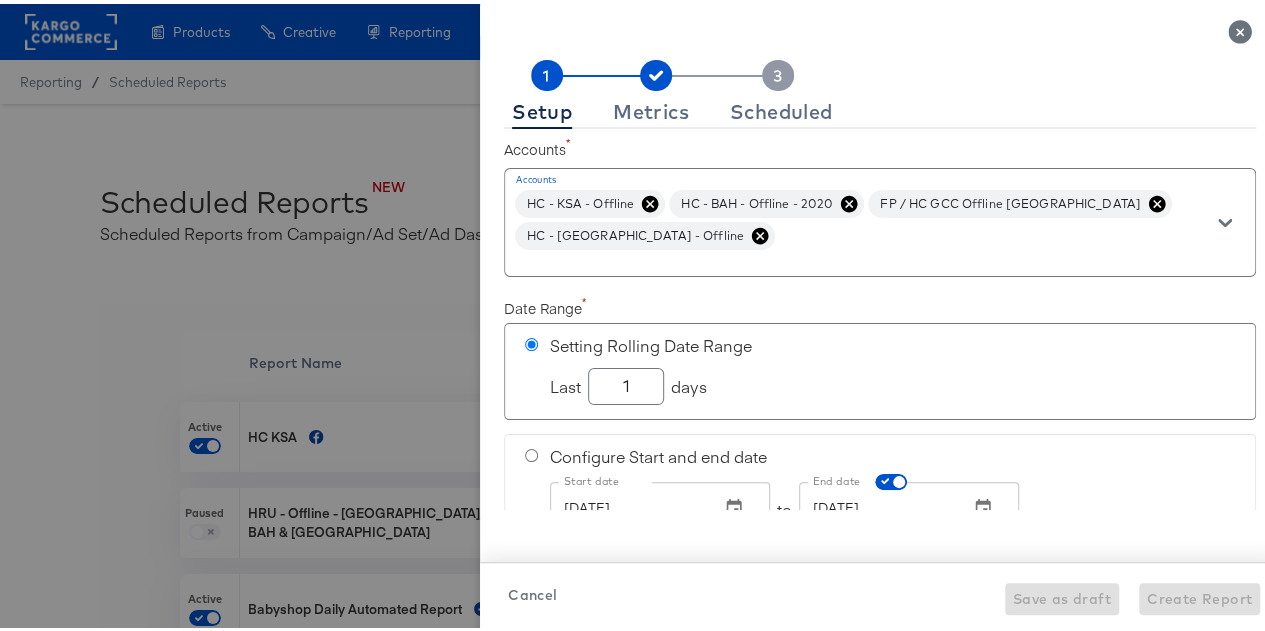 click on "Setup Metrics Scheduled" at bounding box center (880, 108) 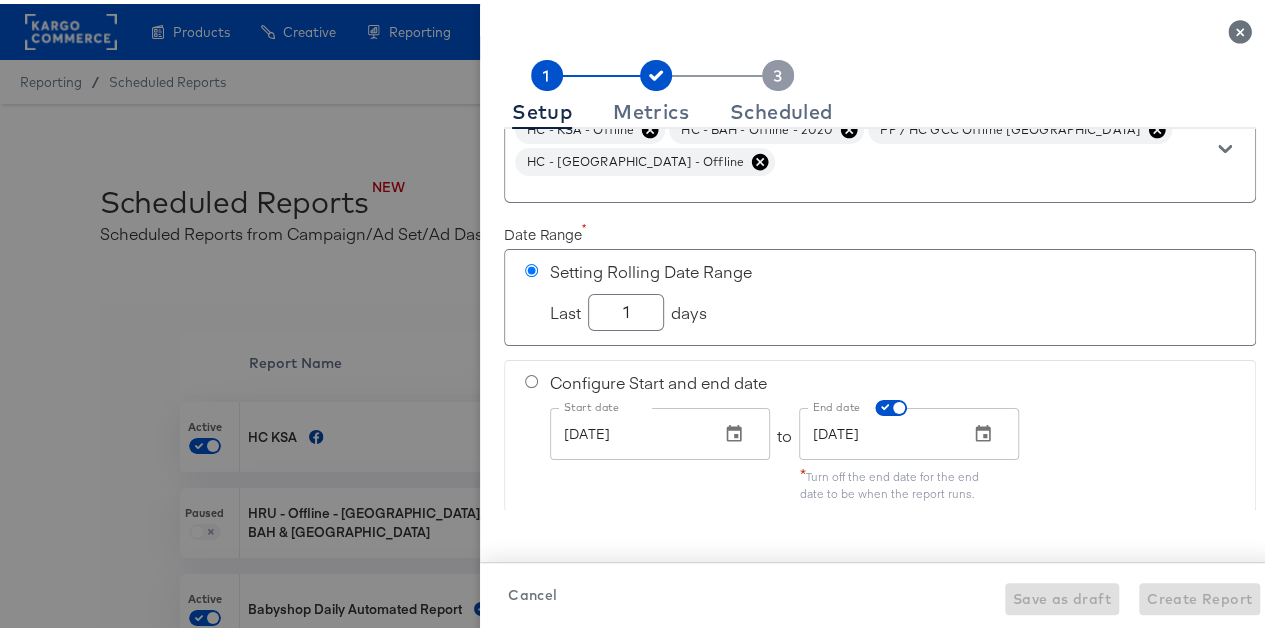 checkbox on "true" 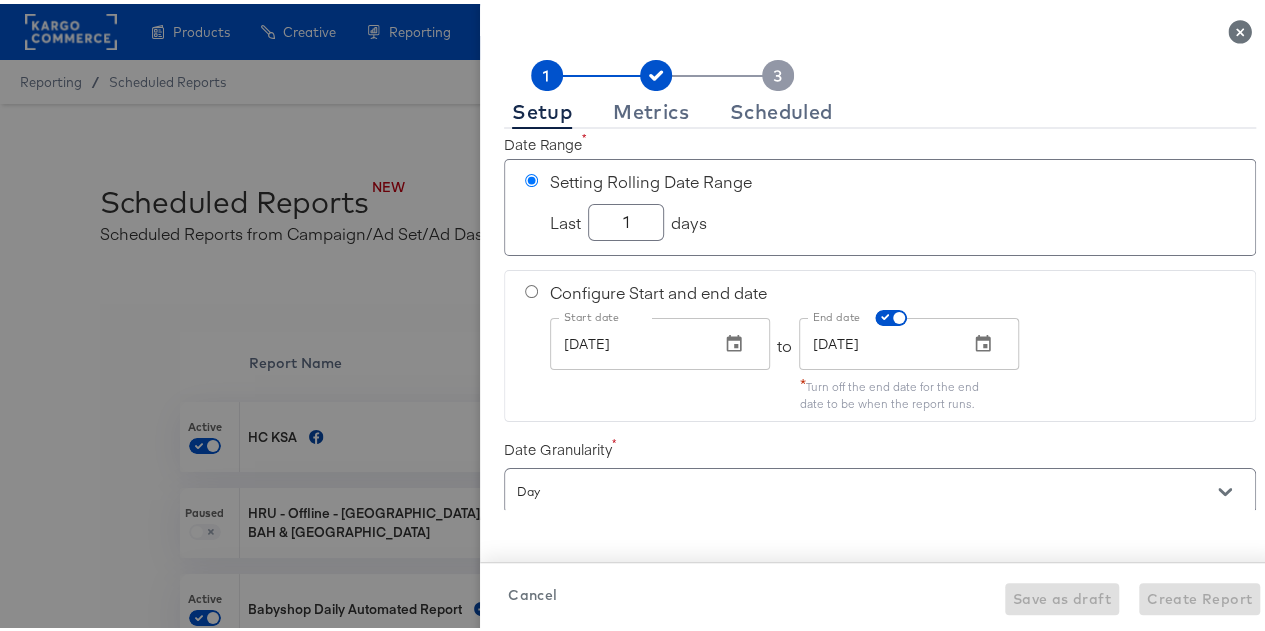 scroll, scrollTop: 165, scrollLeft: 0, axis: vertical 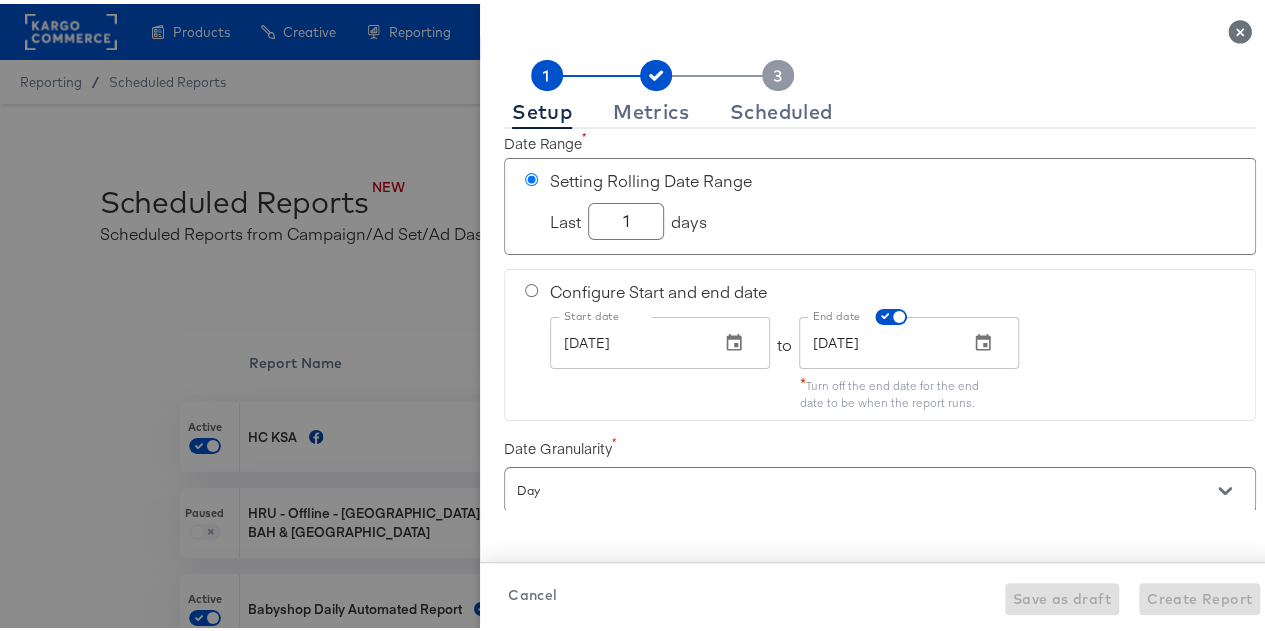 click at bounding box center [531, 286] 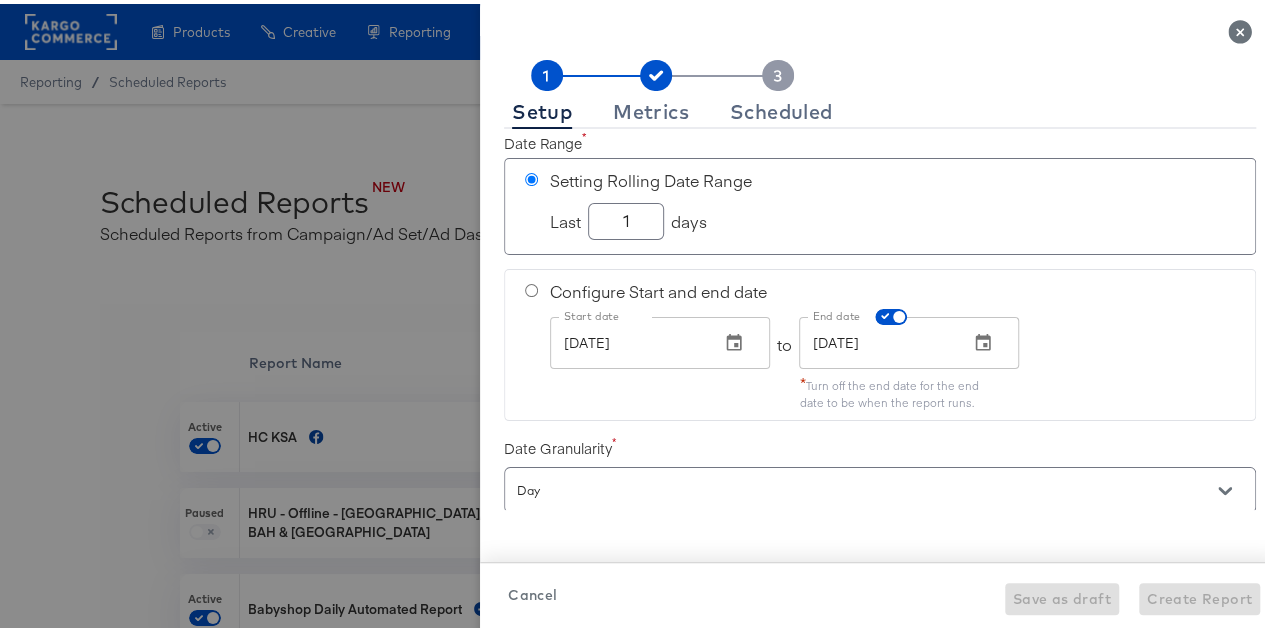 radio on "true" 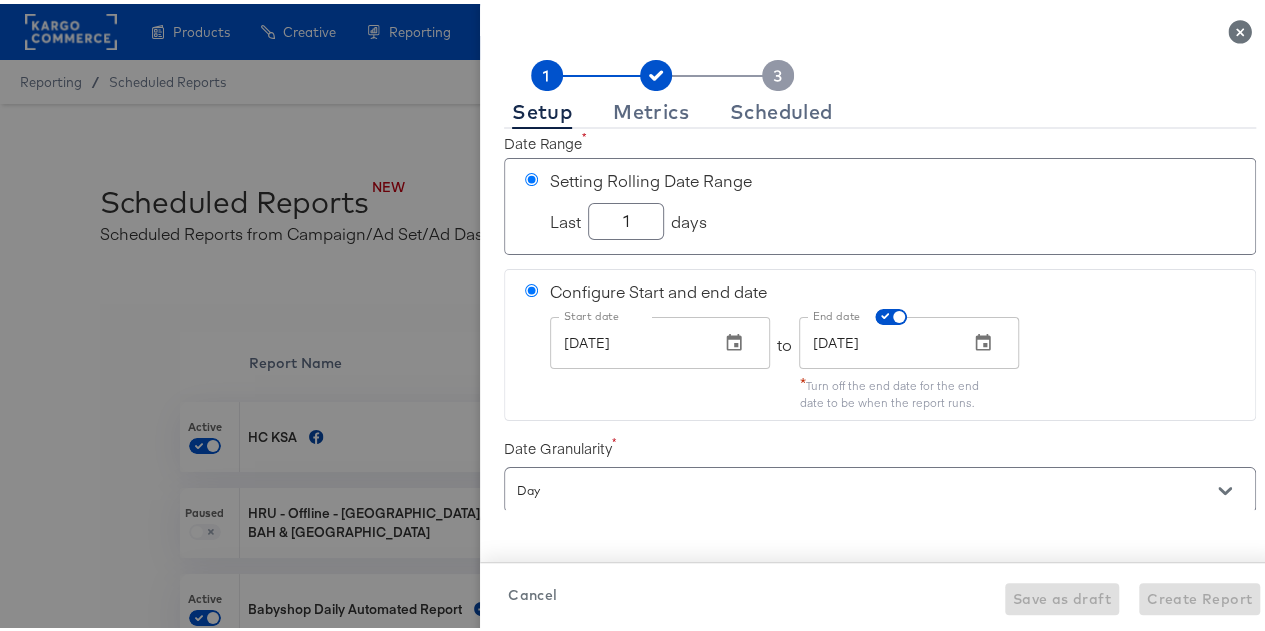 radio on "false" 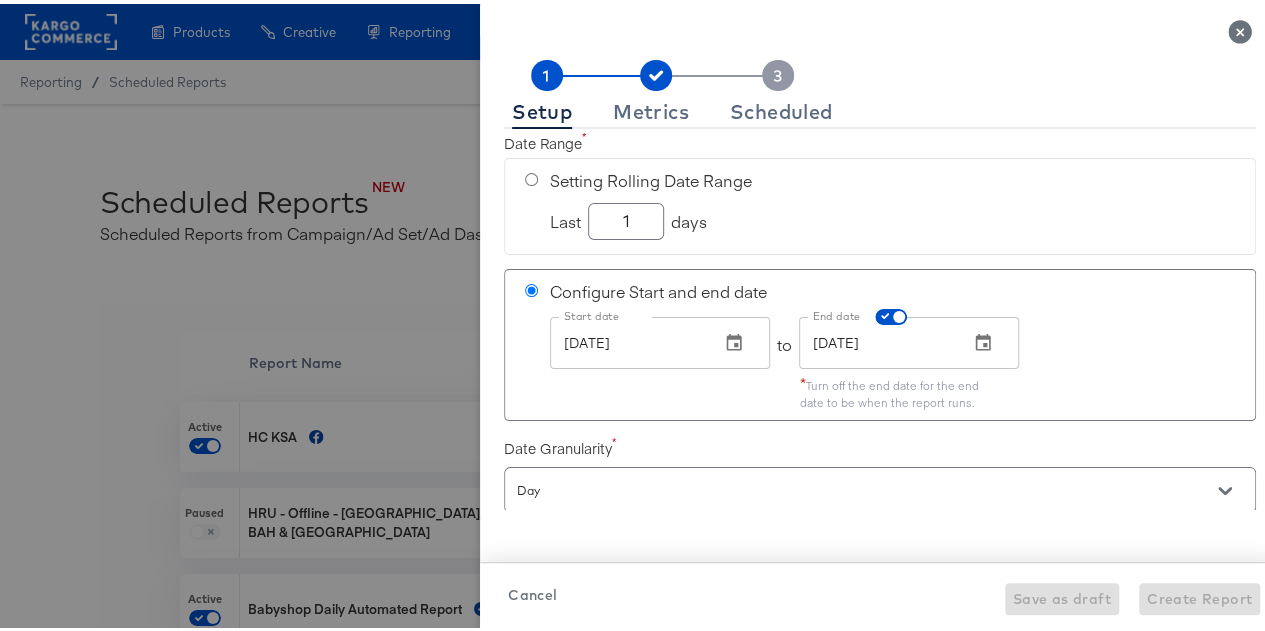 click on "1" at bounding box center [626, 209] 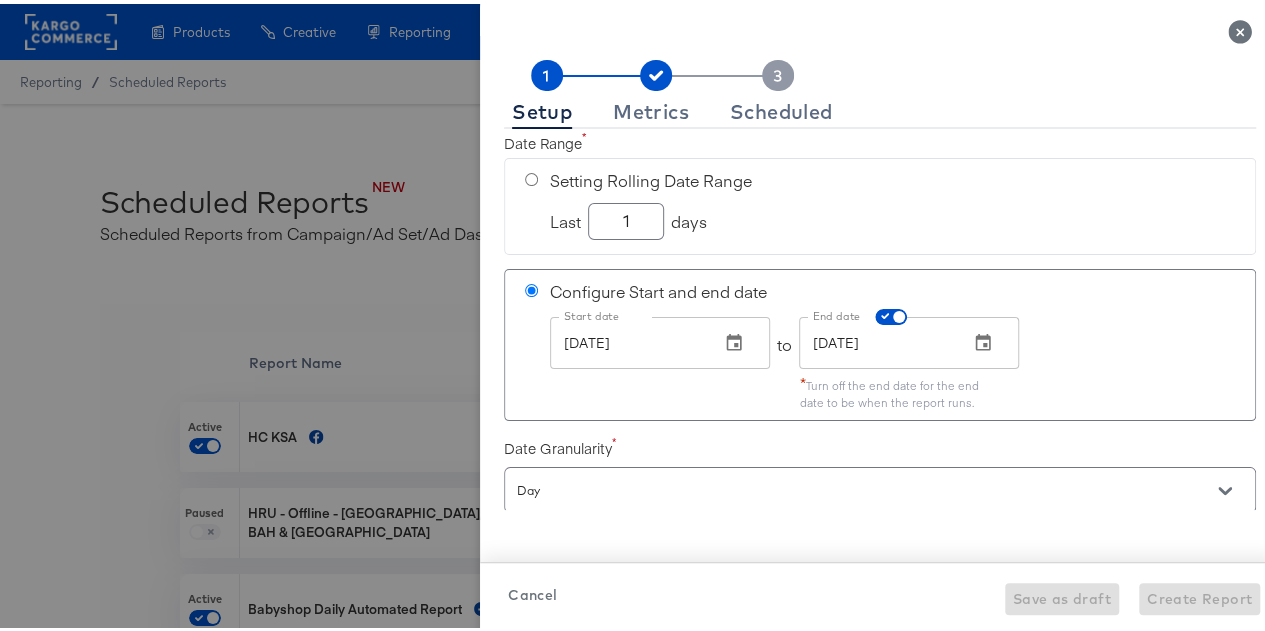 radio on "true" 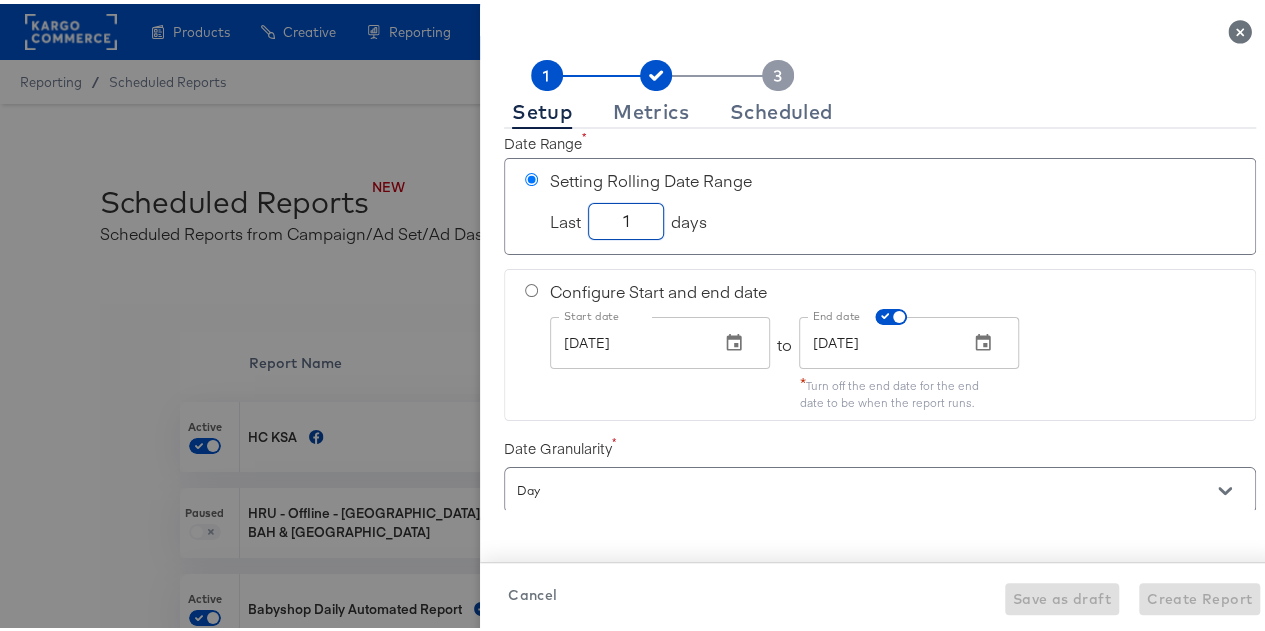 click on "1" at bounding box center [626, 209] 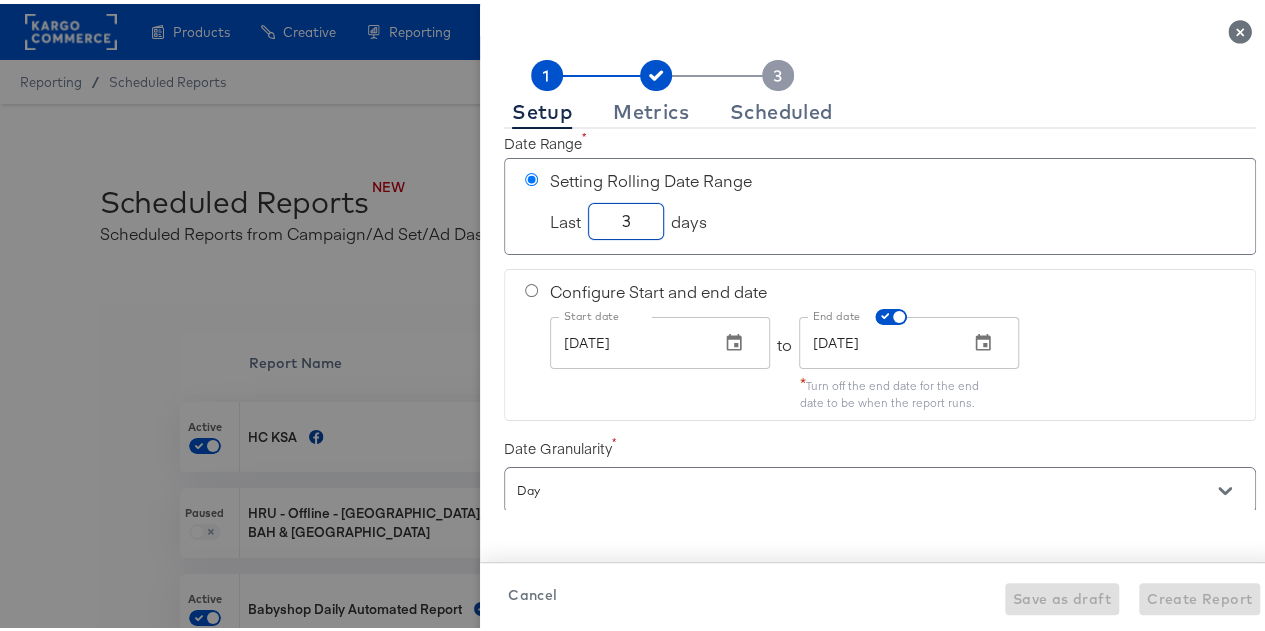 type on "30" 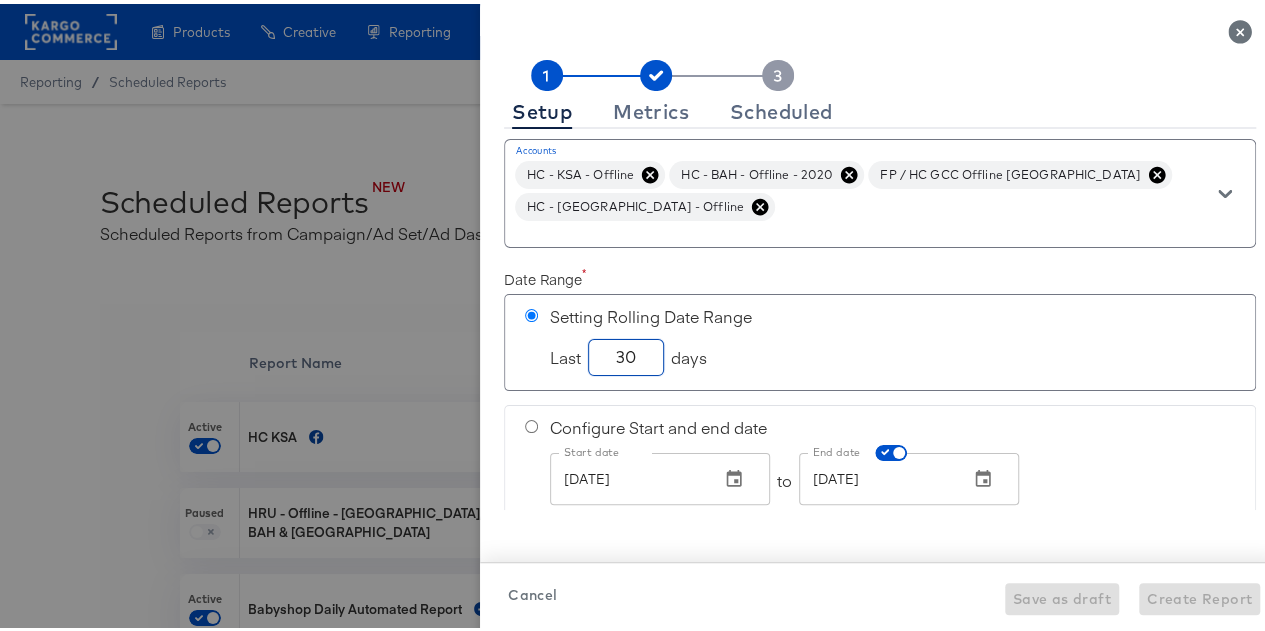 scroll, scrollTop: 0, scrollLeft: 0, axis: both 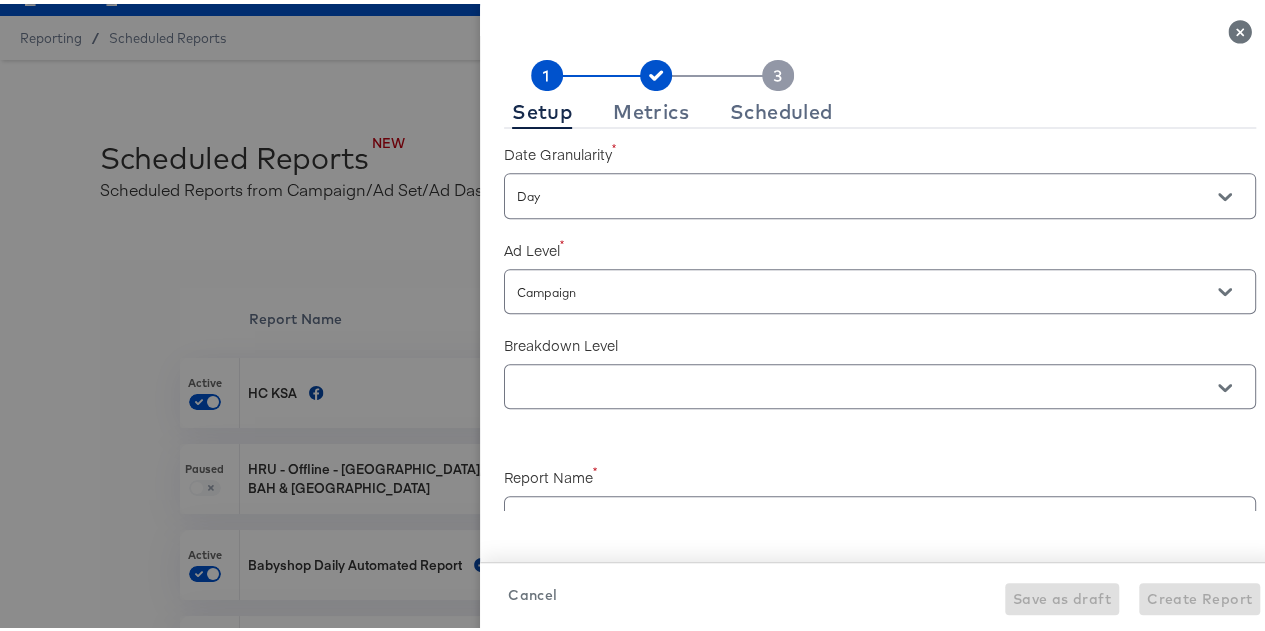 type on "30" 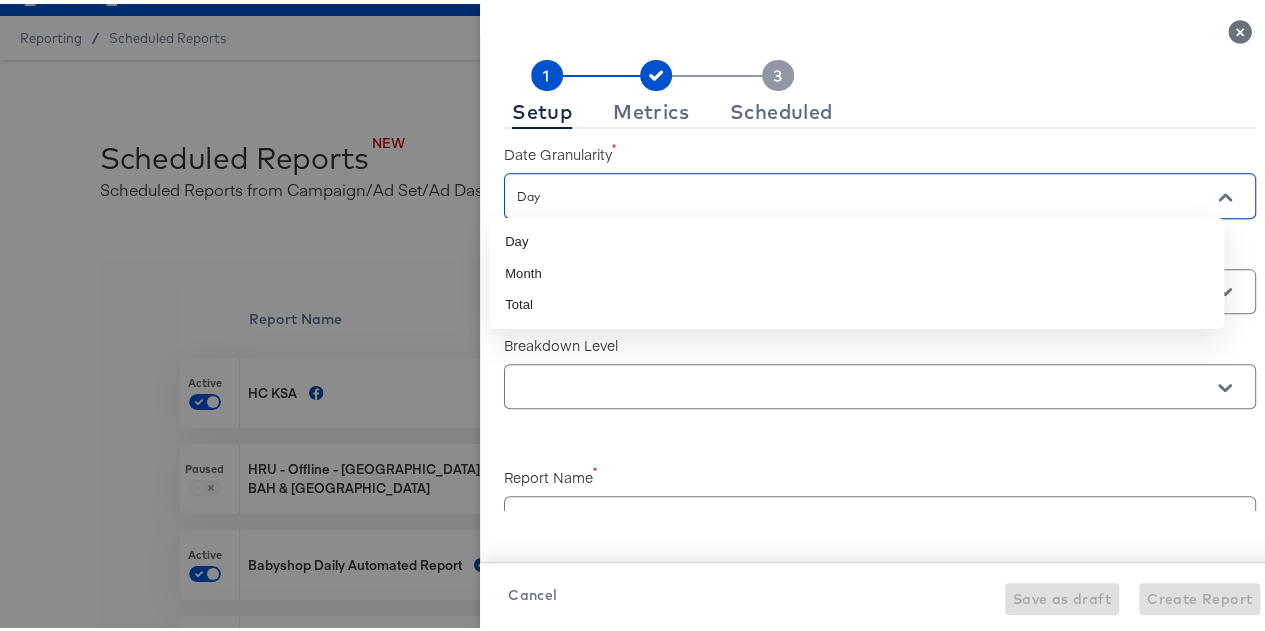 click on "Day" at bounding box center (851, 192) 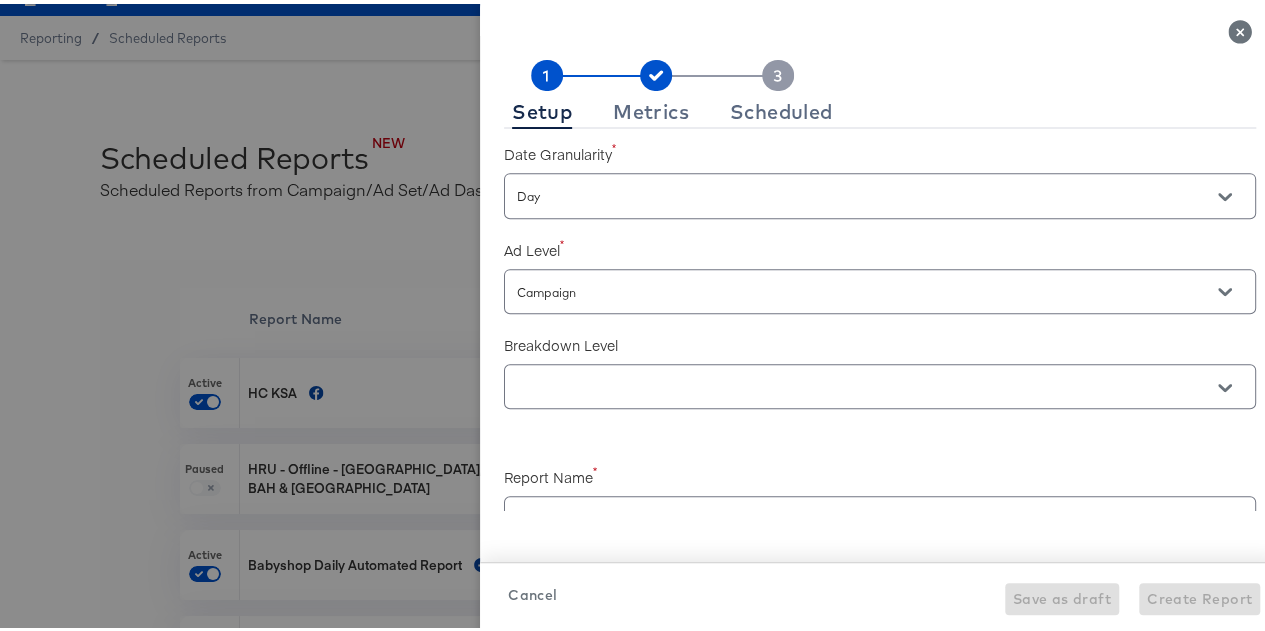 click on "Accounts  Accounts HC - KSA - Offline HC - BAH - Offline - 2020 FP / HC GCC Offline [GEOGRAPHIC_DATA] HC - [GEOGRAPHIC_DATA] - Offline Date Range Setting Rolling Date Range Last 30 days Configure Start and end date Start date [DATE] Start date to End date [DATE] End date *  Turn off the end date for the end date to be when the report runs. Date Granularity Day Ad Level Campaign Breakdown Level Report Name    Dynamic Naming Elements Date Date Range Ad Level Breakdown Level" at bounding box center [880, 315] 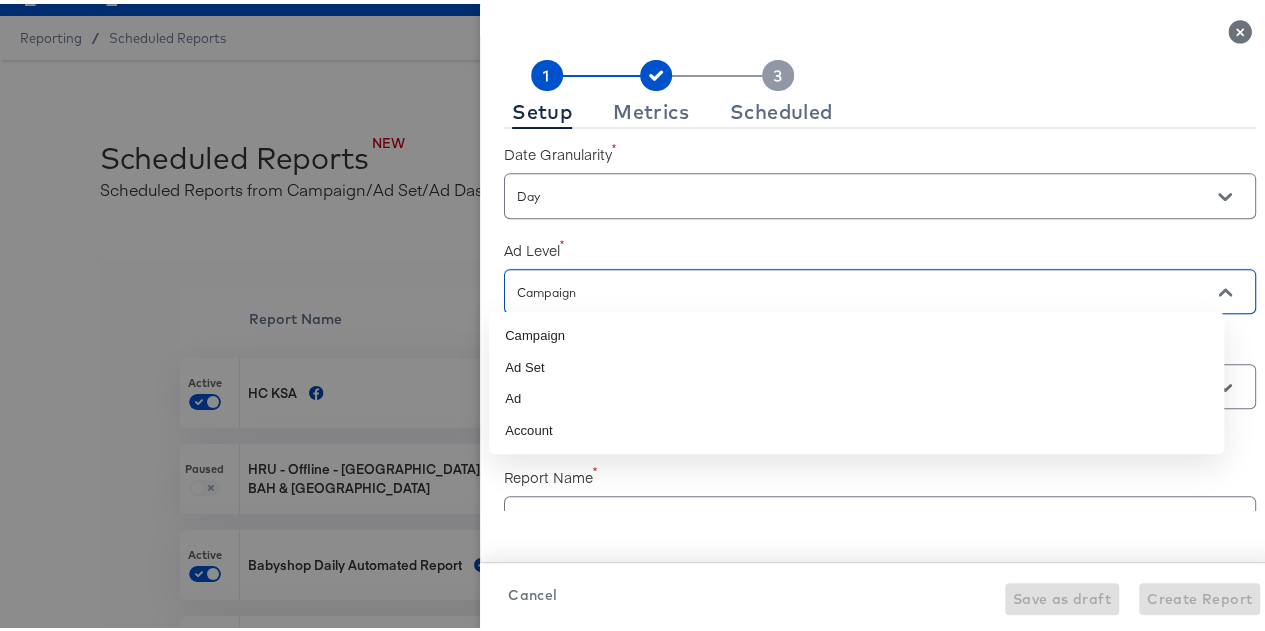 click on "Campaign" at bounding box center [851, 288] 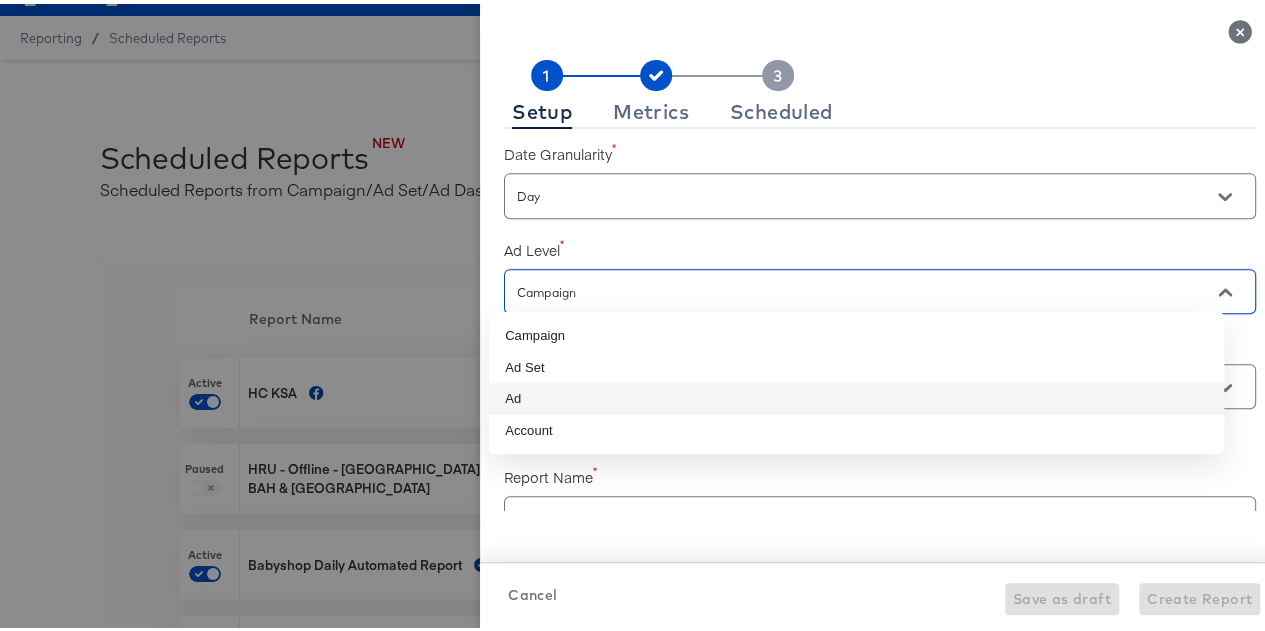 click on "Ad" at bounding box center [856, 395] 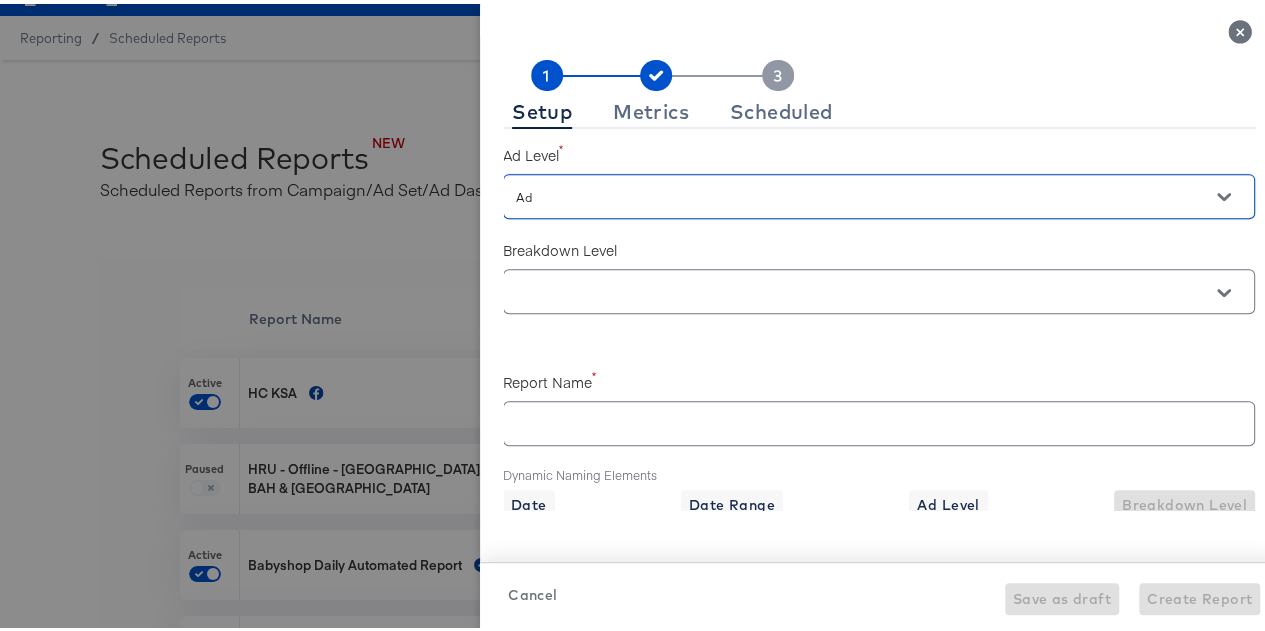 scroll, scrollTop: 556, scrollLeft: 1, axis: both 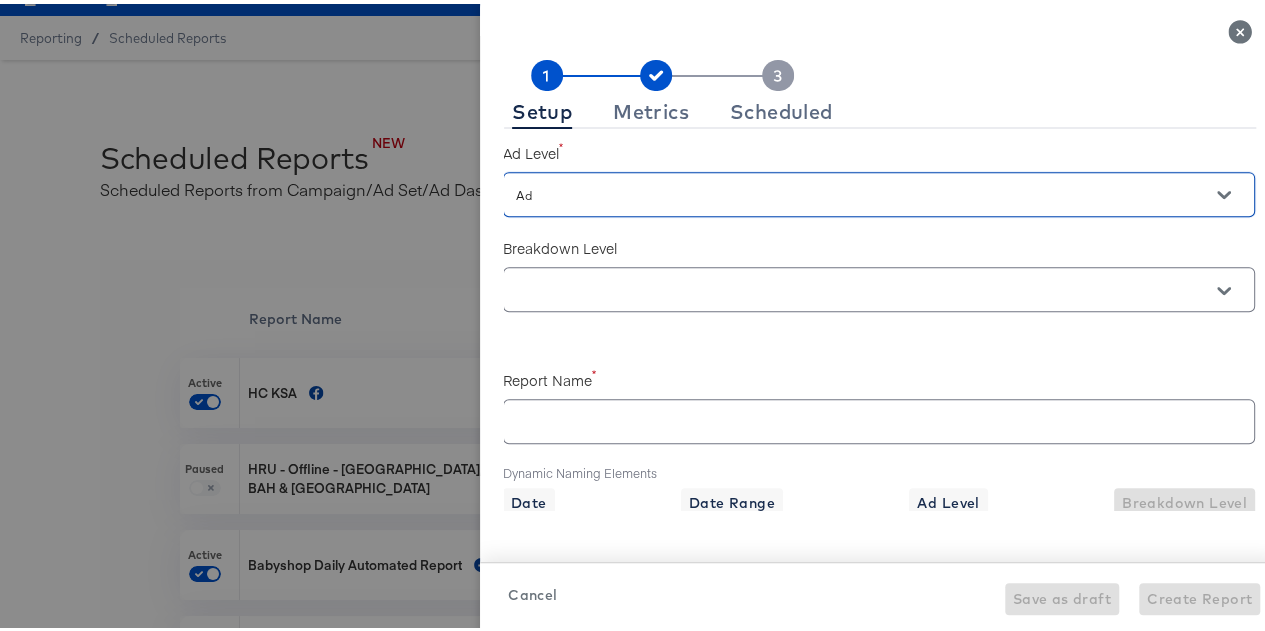 click at bounding box center (879, 285) 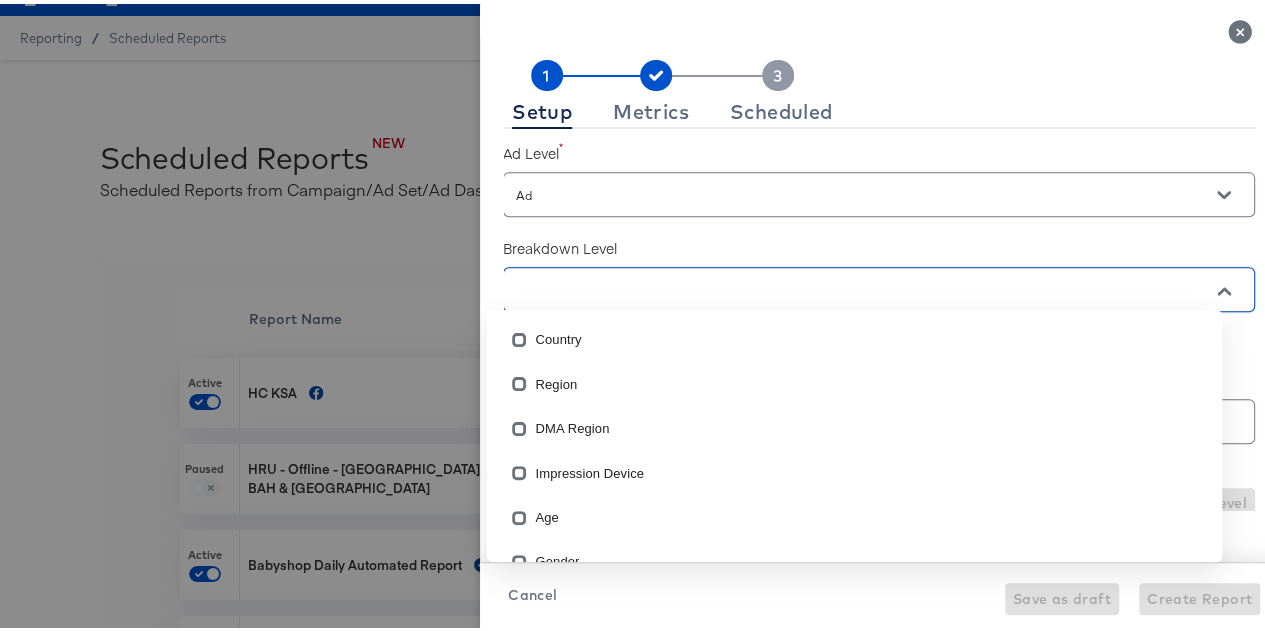 click at bounding box center (850, 286) 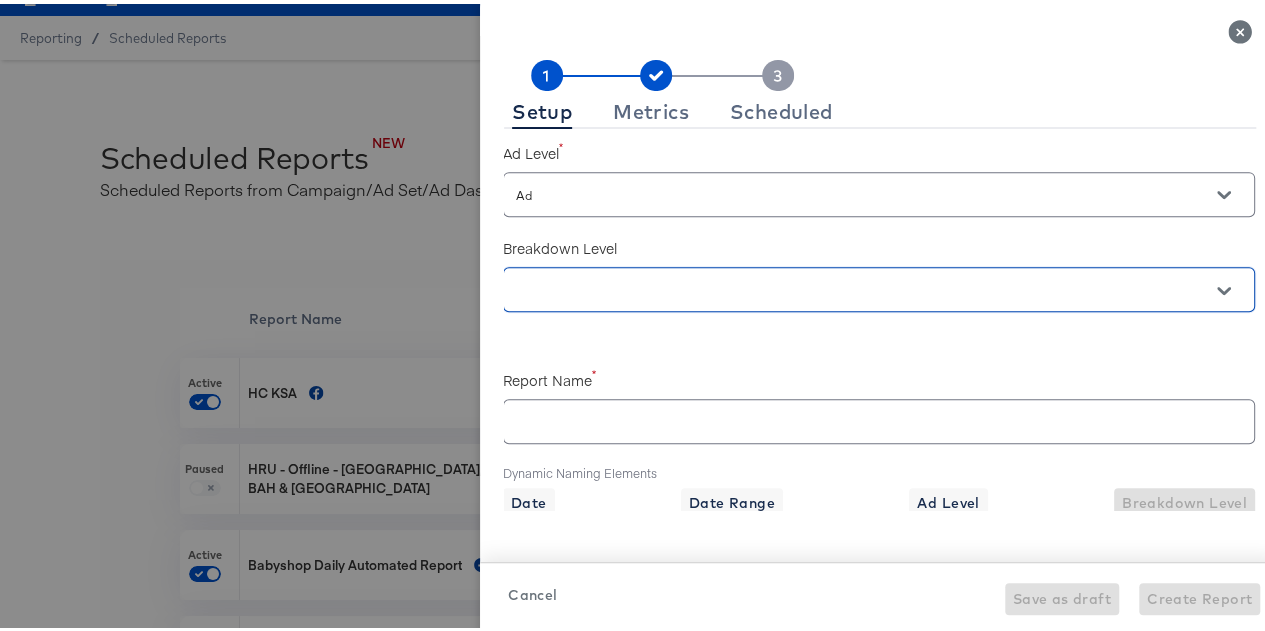 click at bounding box center (850, 286) 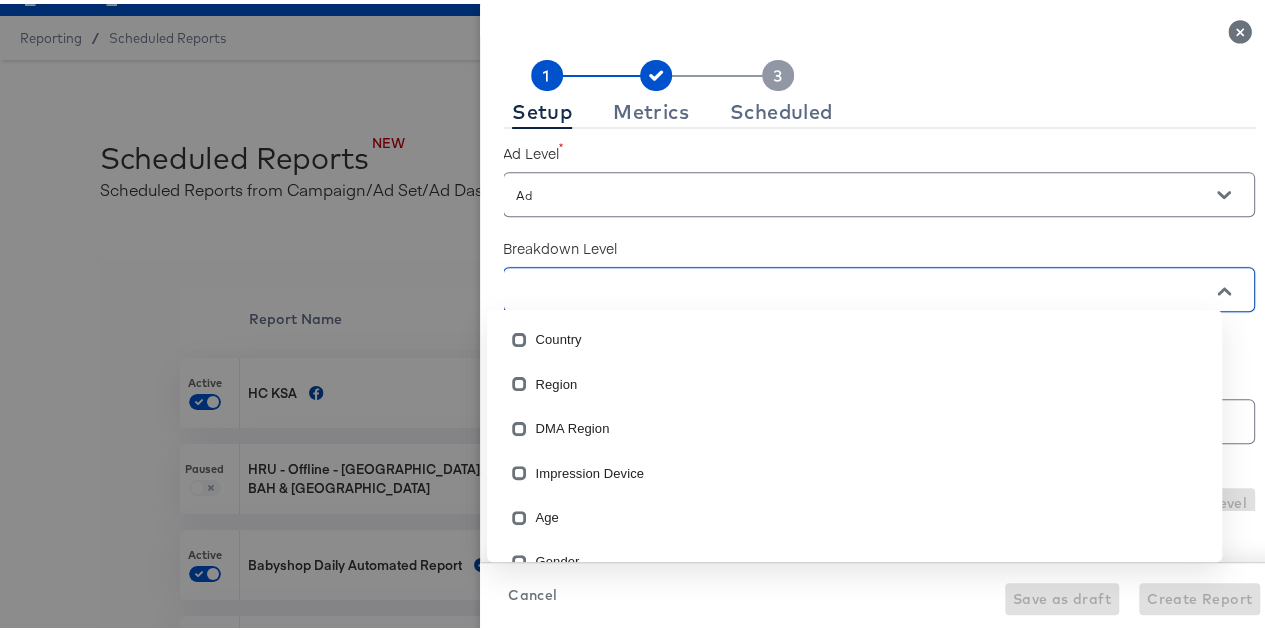 click at bounding box center [850, 286] 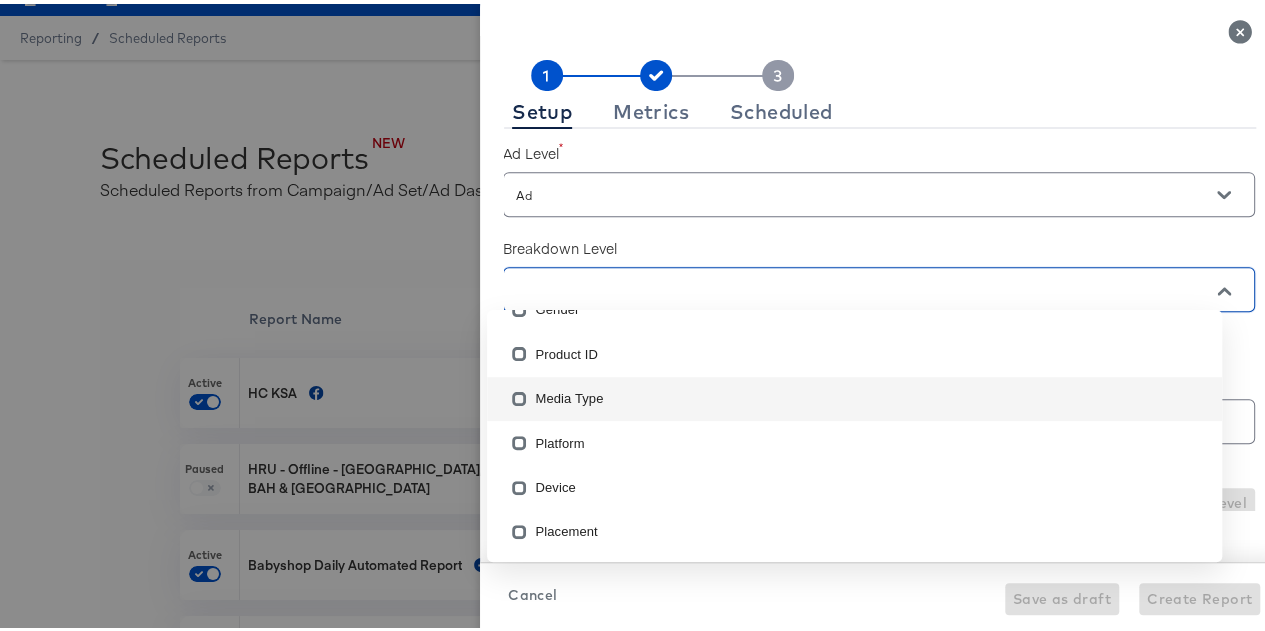 scroll, scrollTop: 0, scrollLeft: 0, axis: both 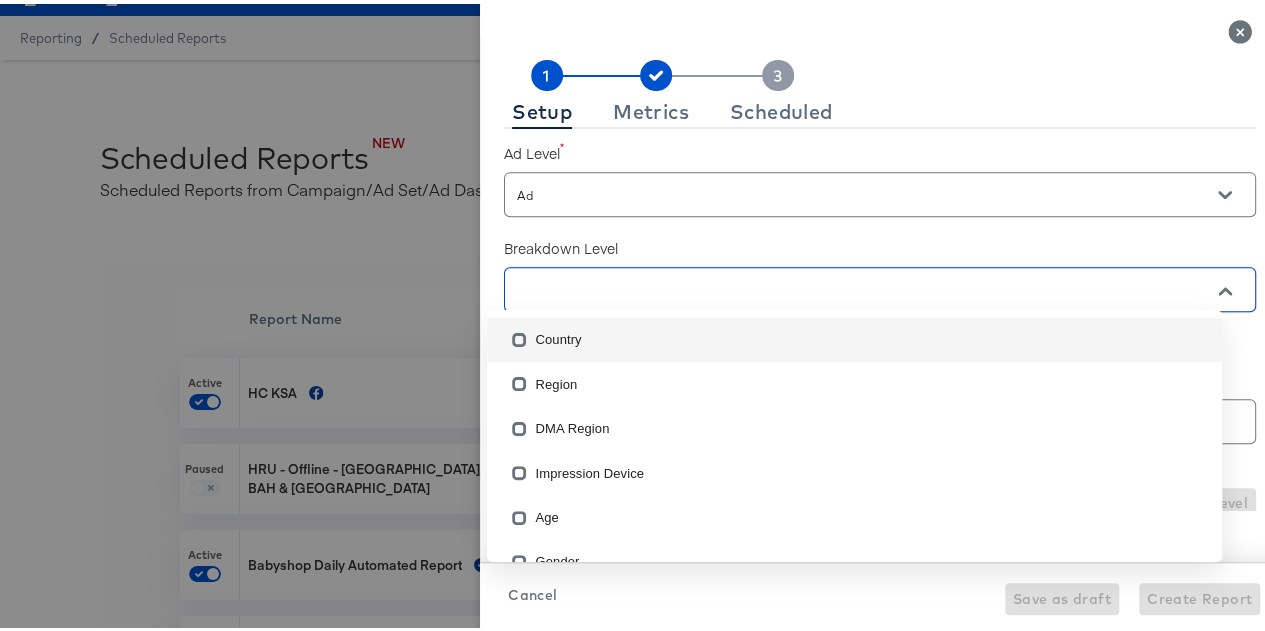 click on "Breakdown Level" at bounding box center [880, 244] 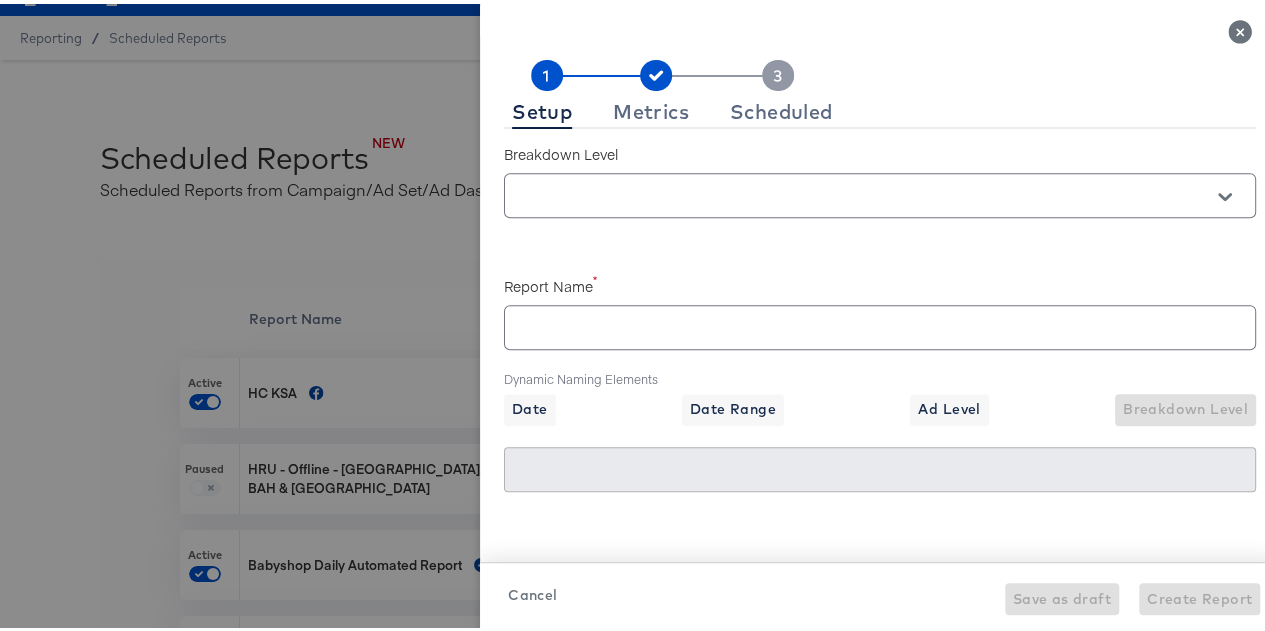 scroll, scrollTop: 652, scrollLeft: 0, axis: vertical 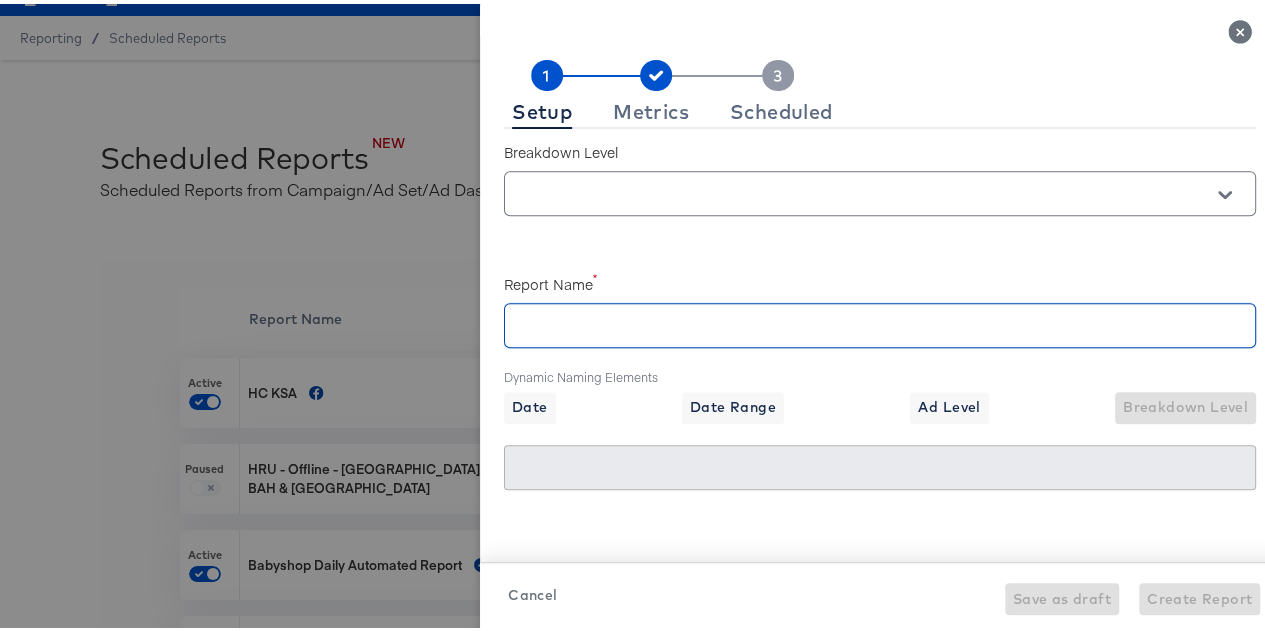 click at bounding box center [880, 313] 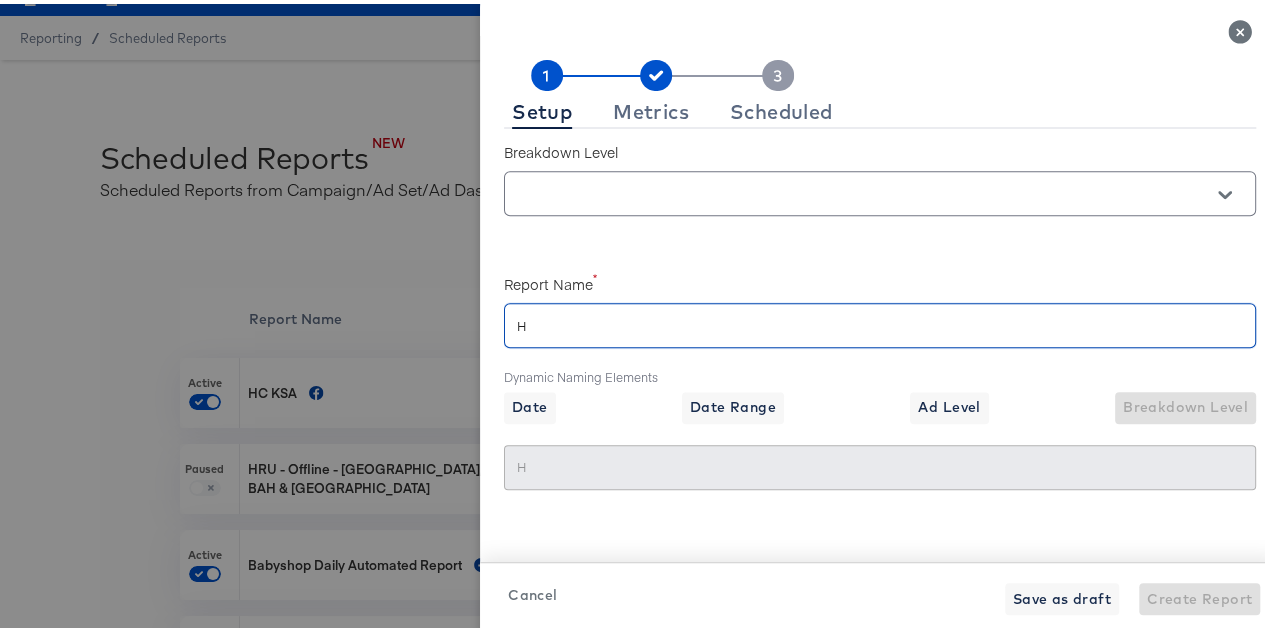 checkbox on "true" 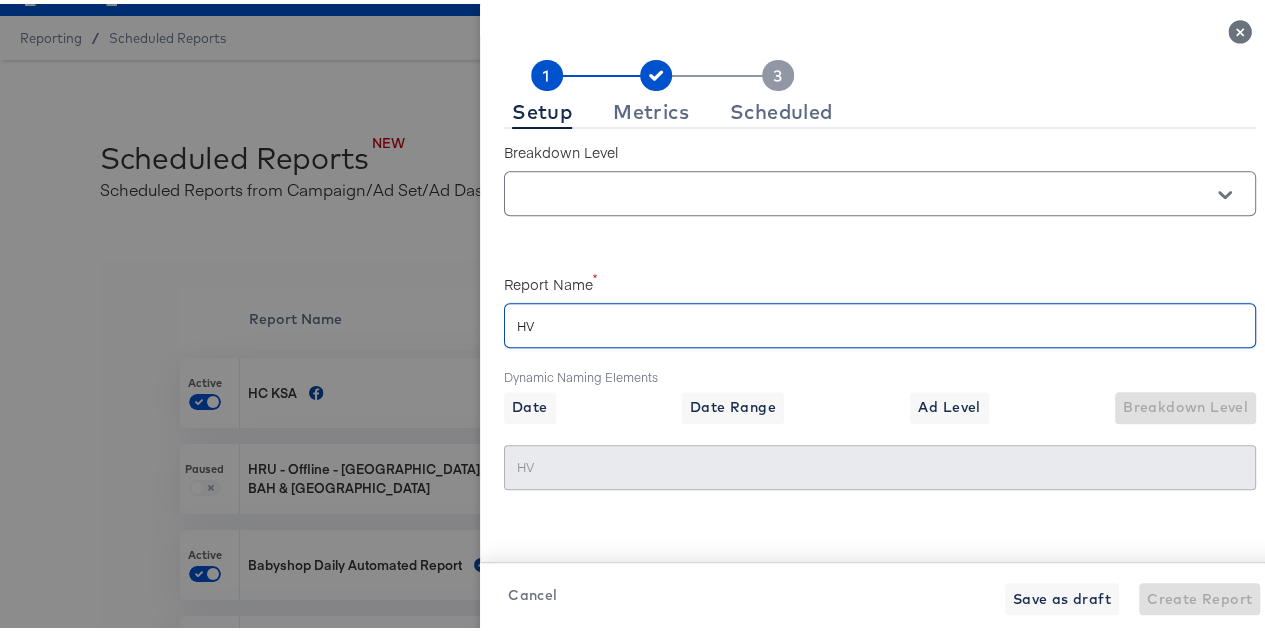 checkbox on "true" 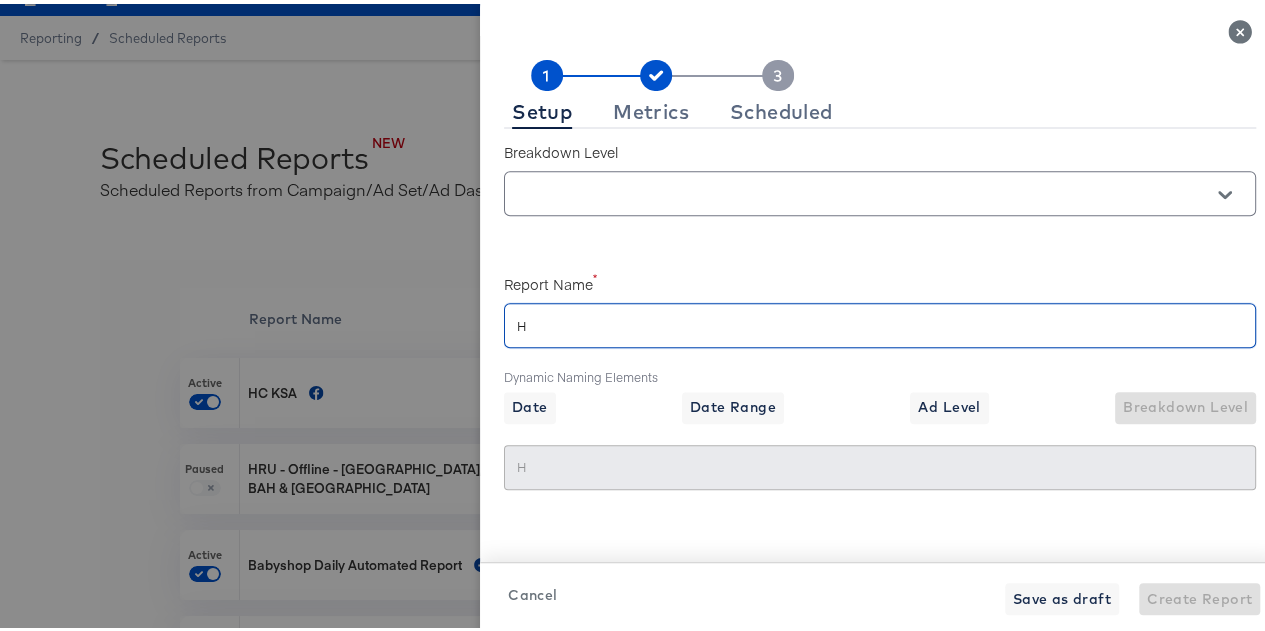 checkbox on "true" 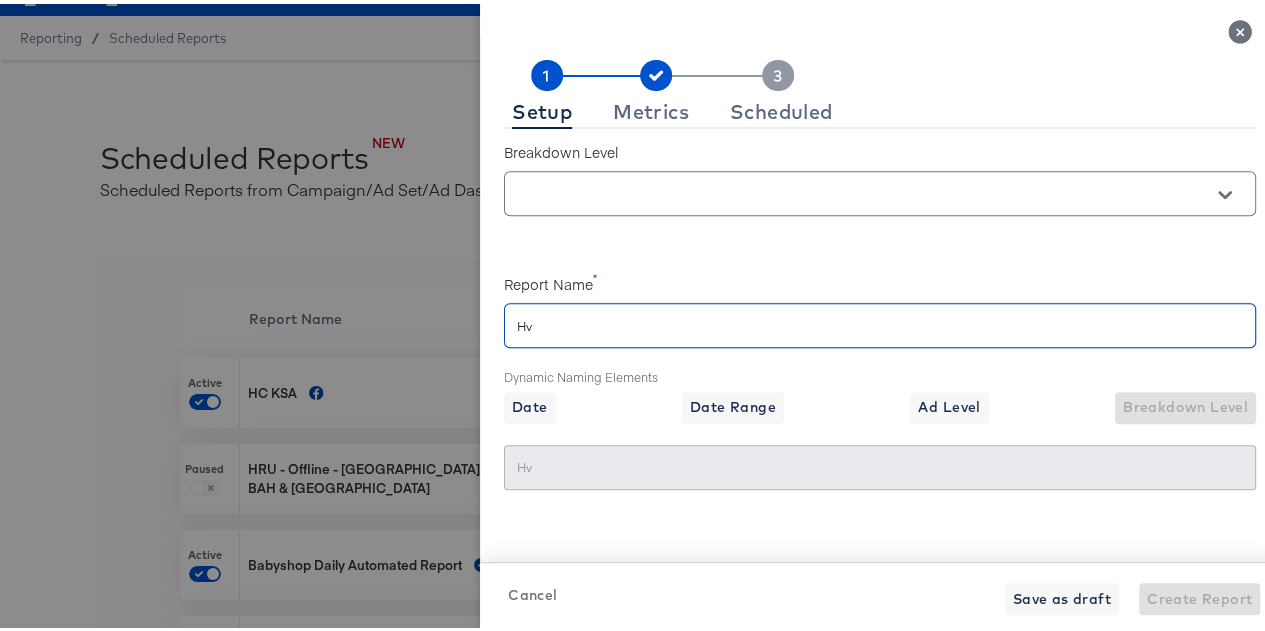 checkbox on "true" 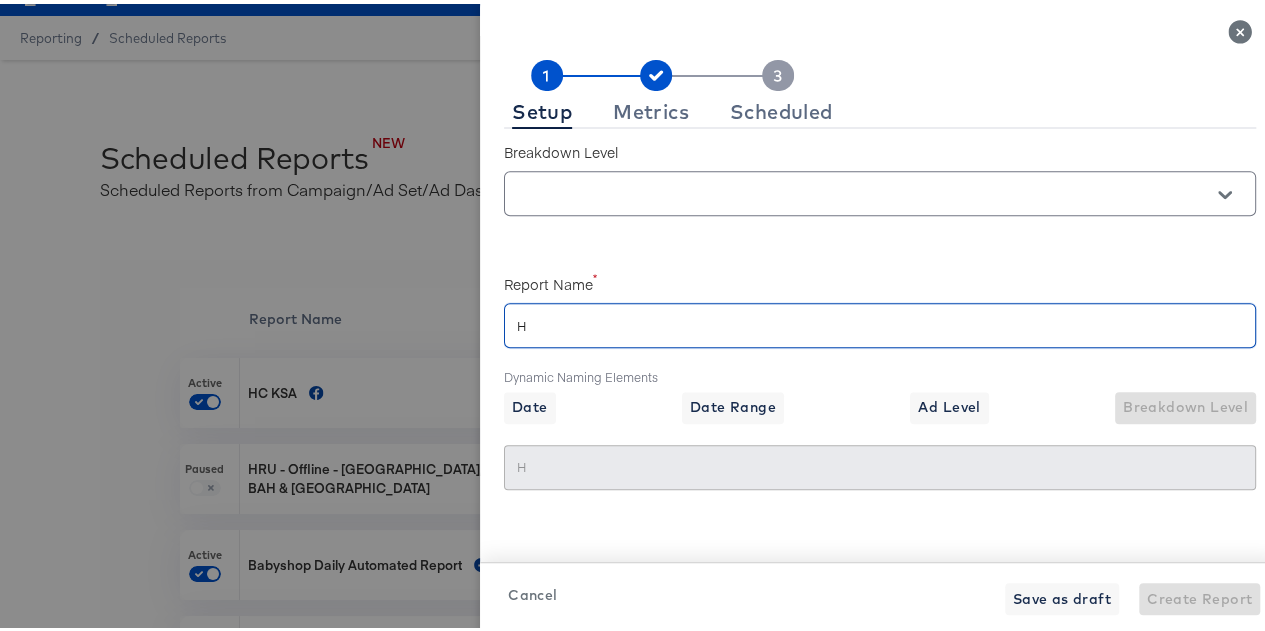 checkbox on "true" 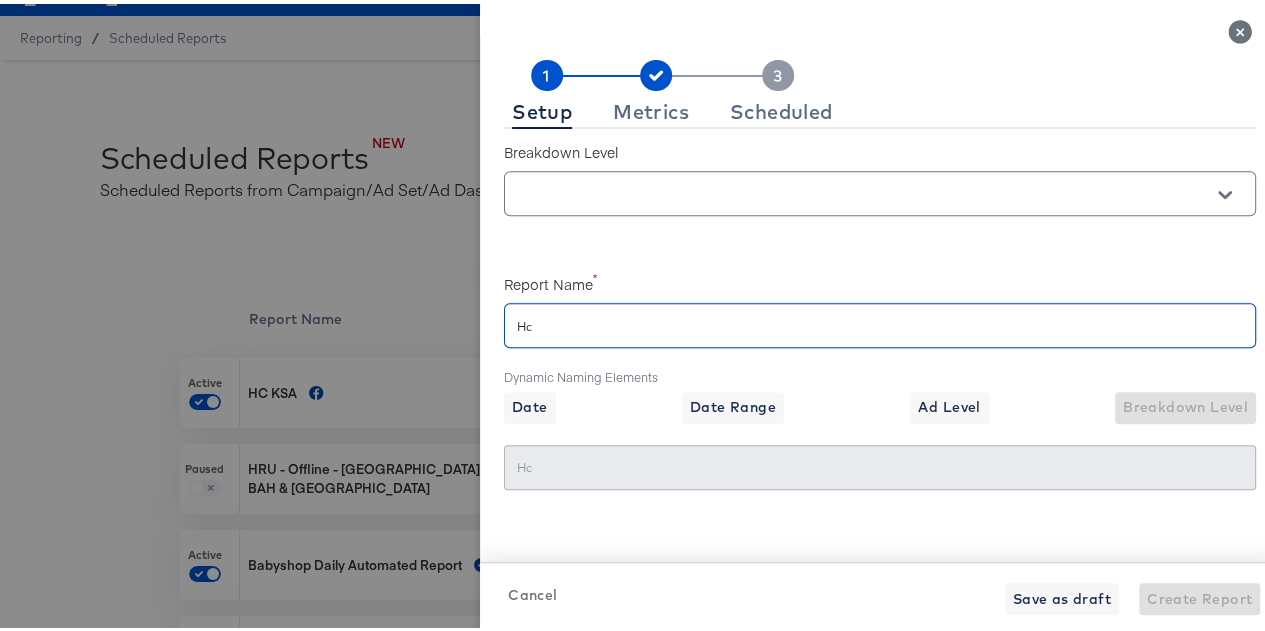 checkbox on "true" 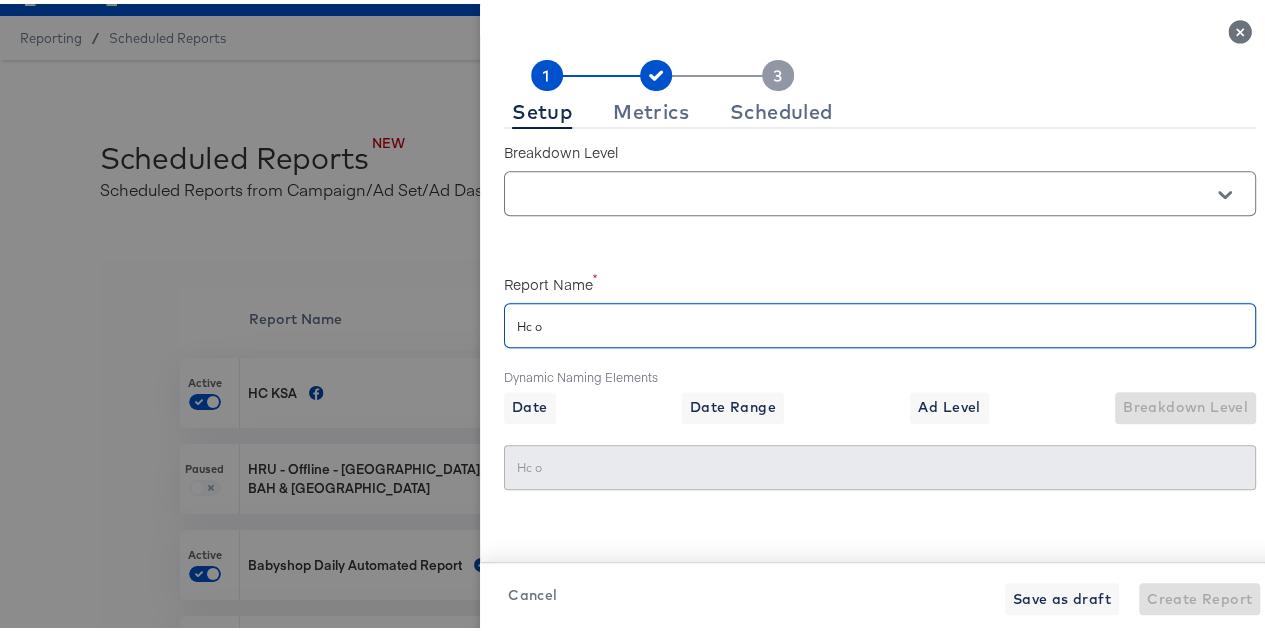 type on "Hc og" 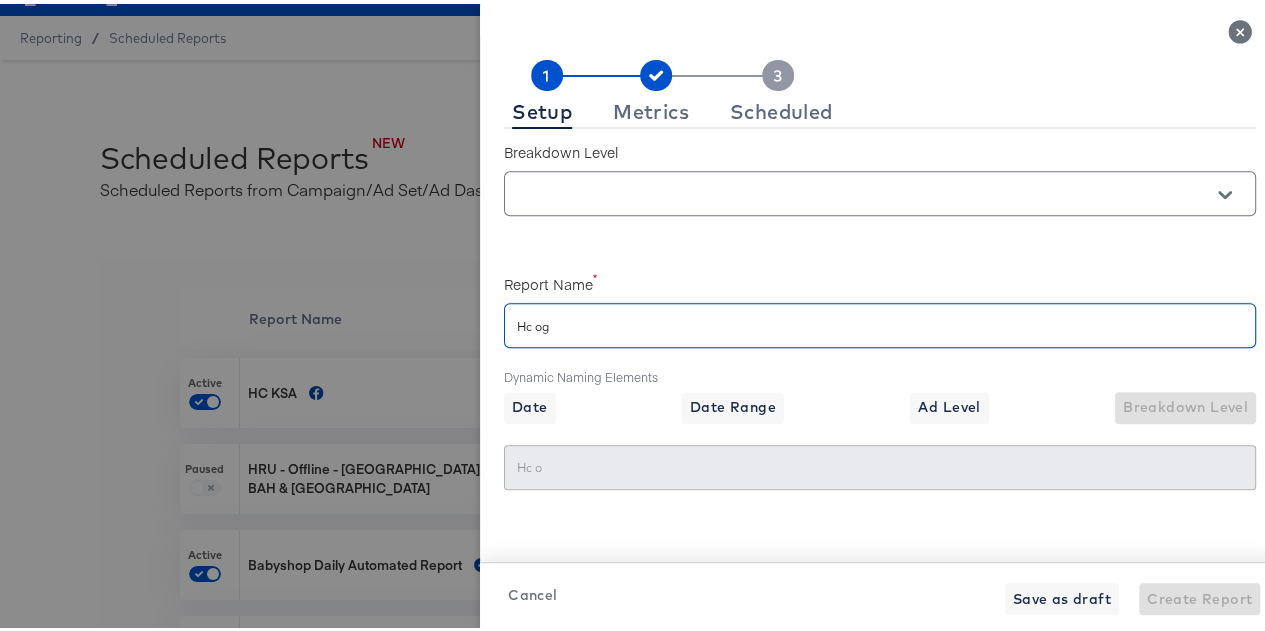 checkbox on "true" 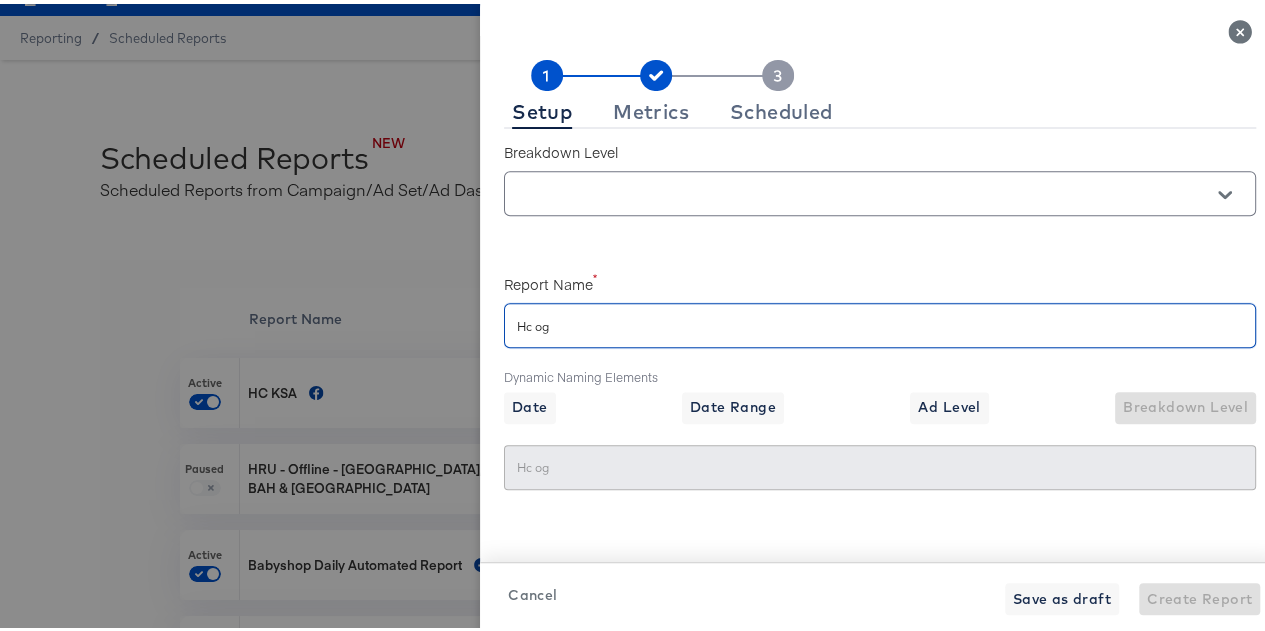 checkbox on "true" 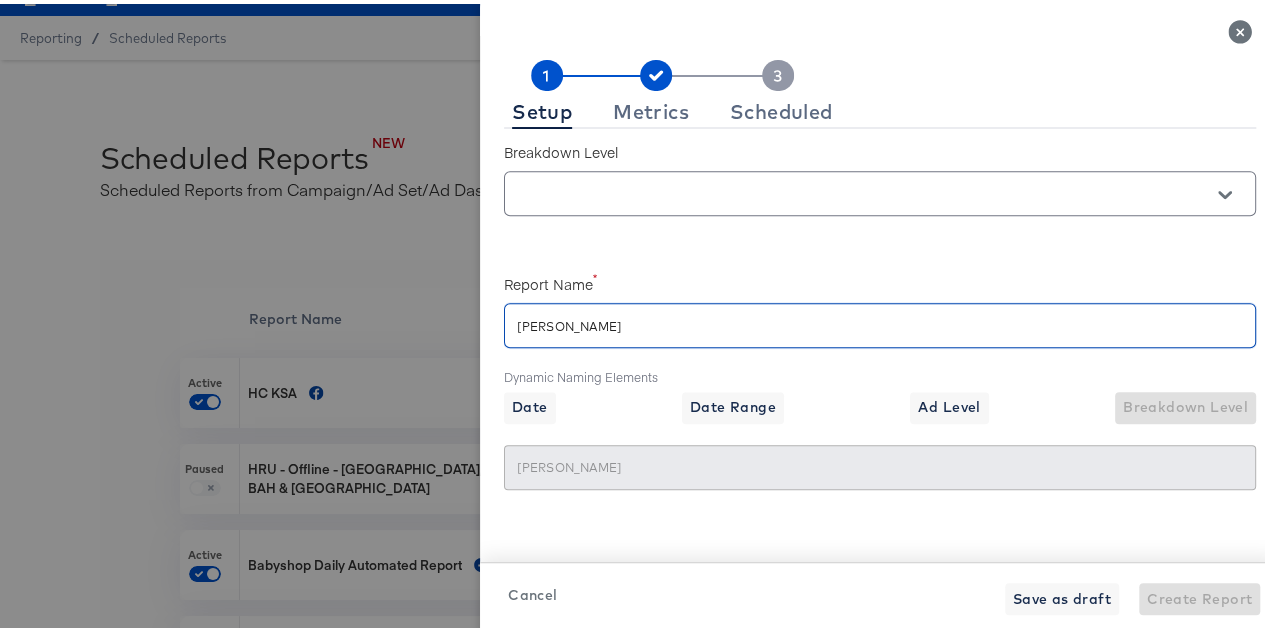 checkbox on "true" 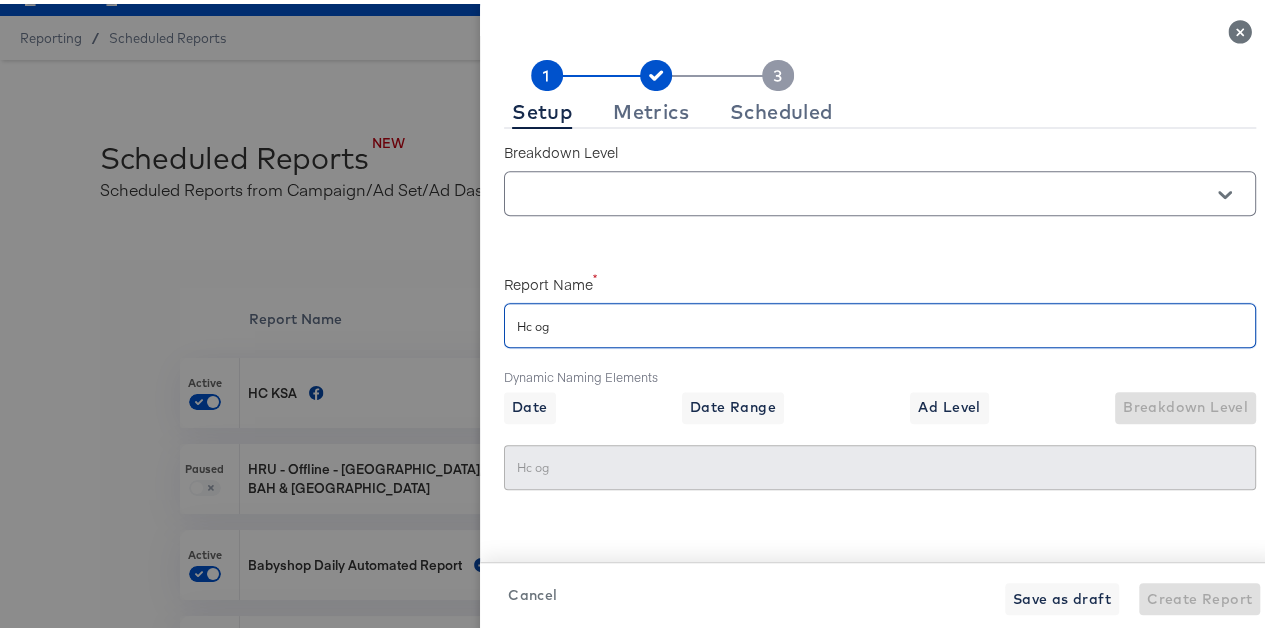 checkbox on "true" 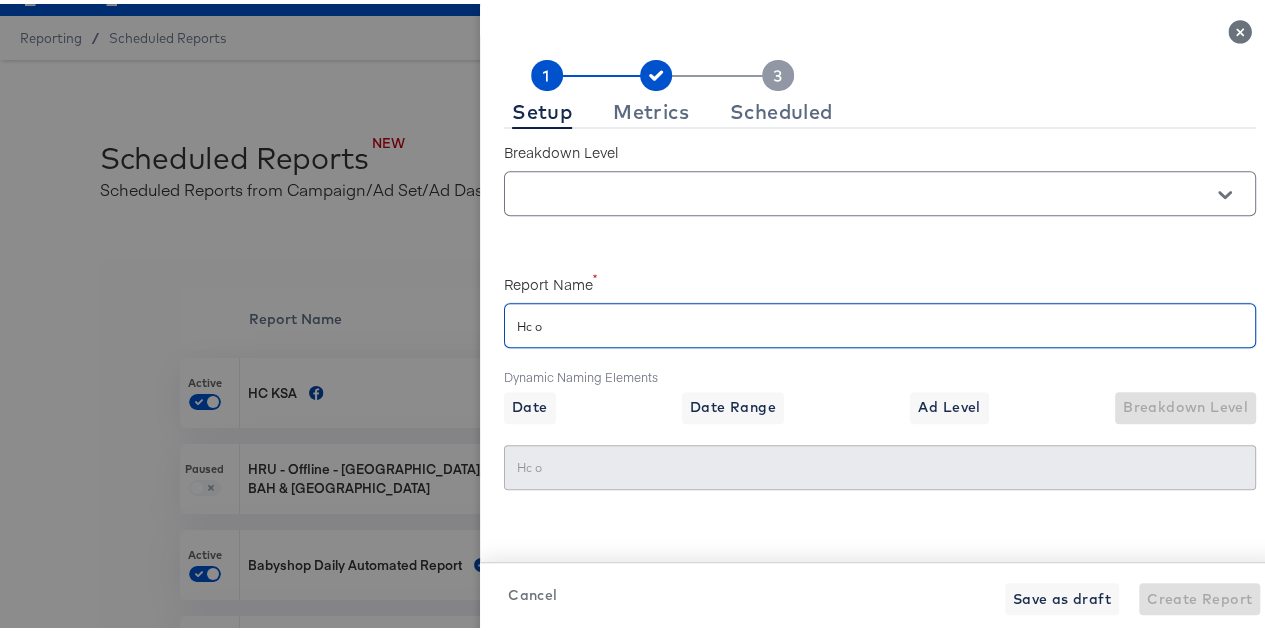checkbox on "true" 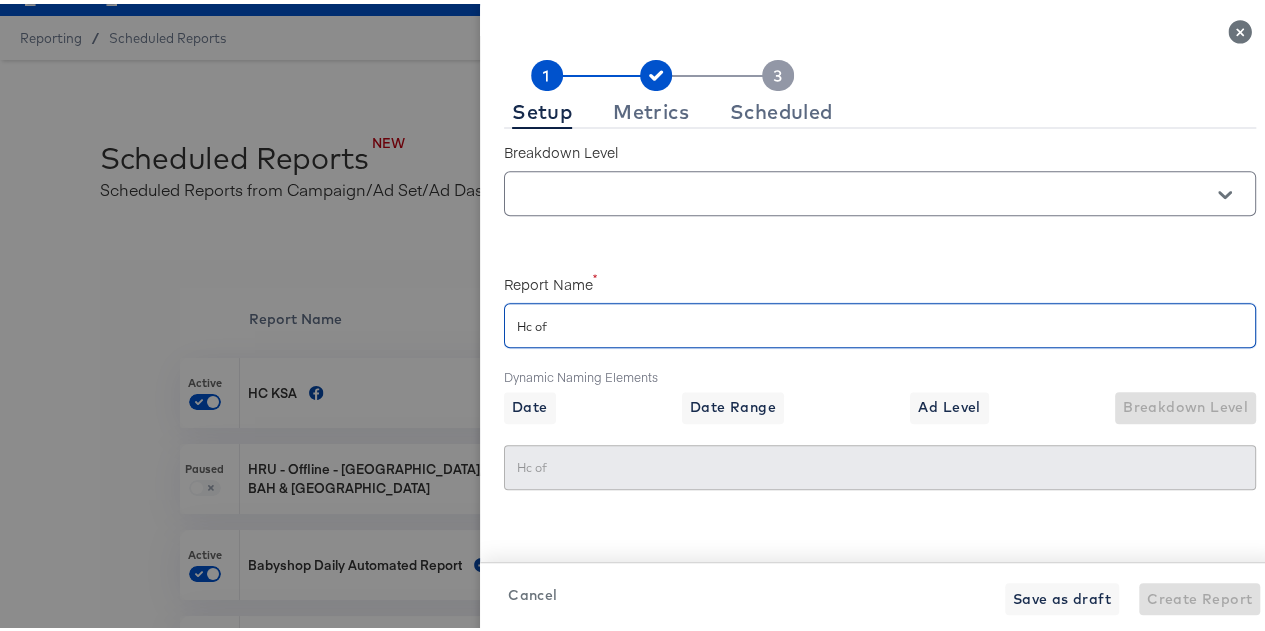 checkbox on "true" 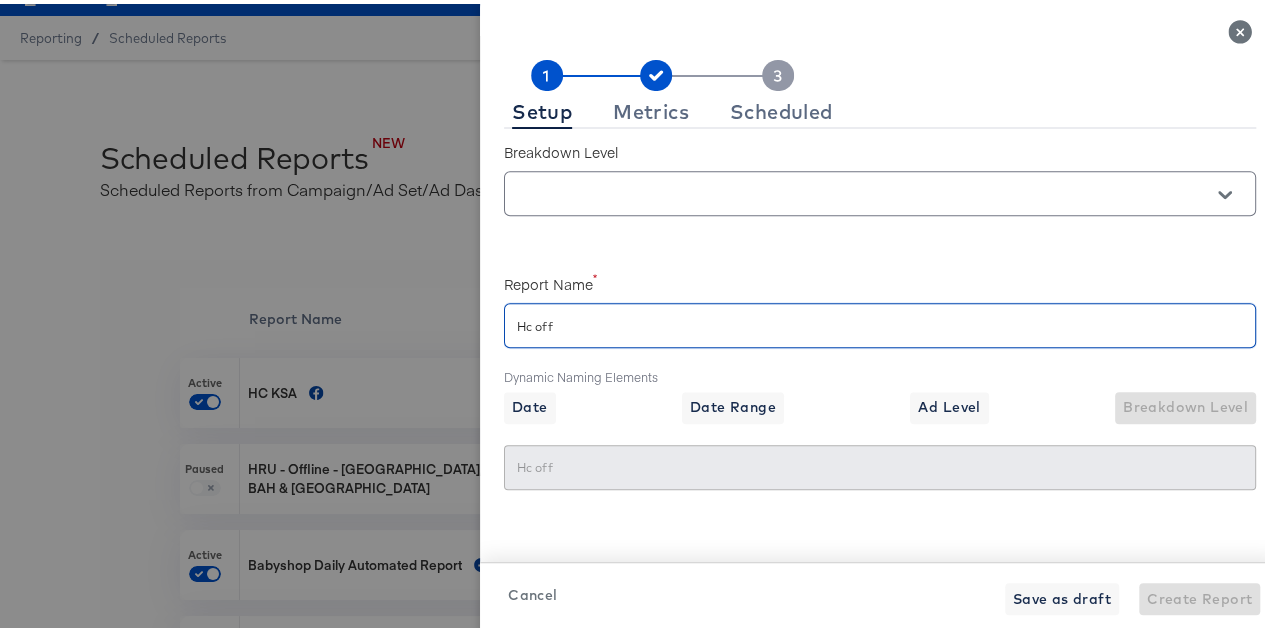checkbox on "true" 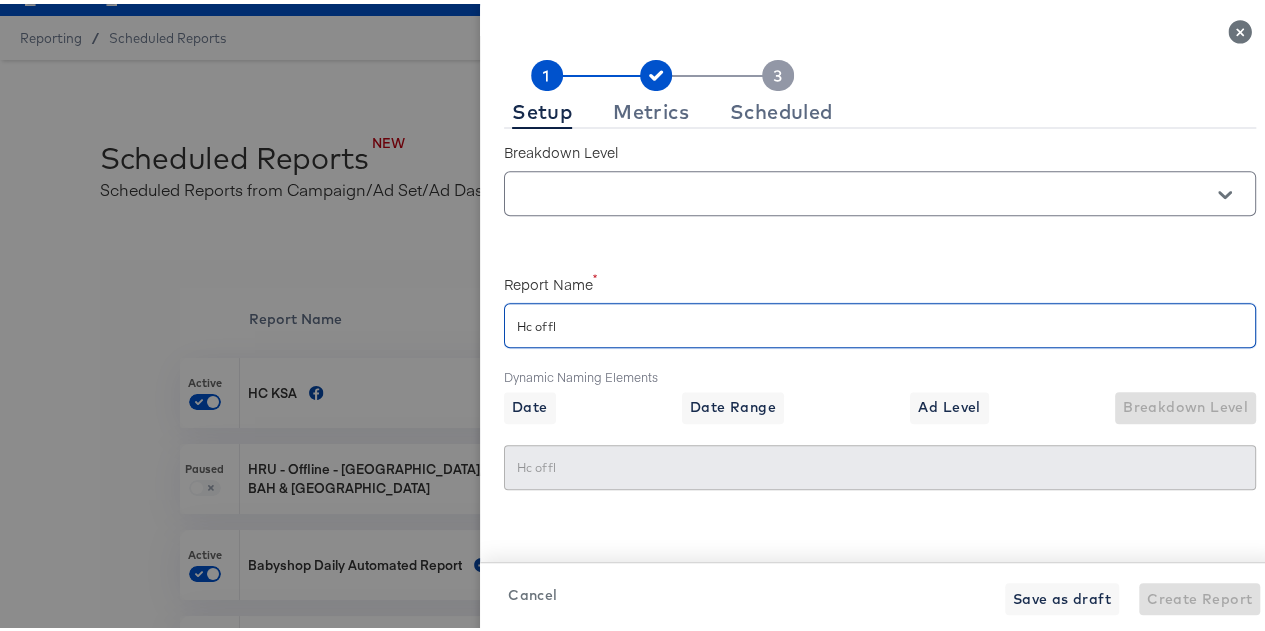 checkbox on "true" 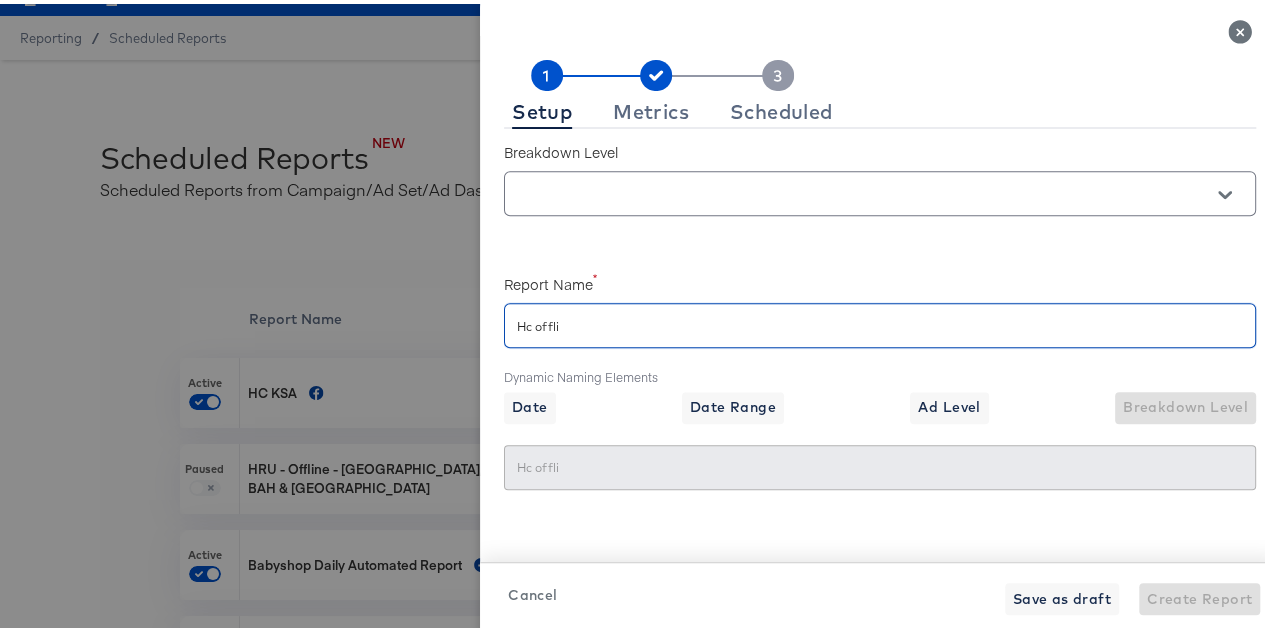 checkbox on "true" 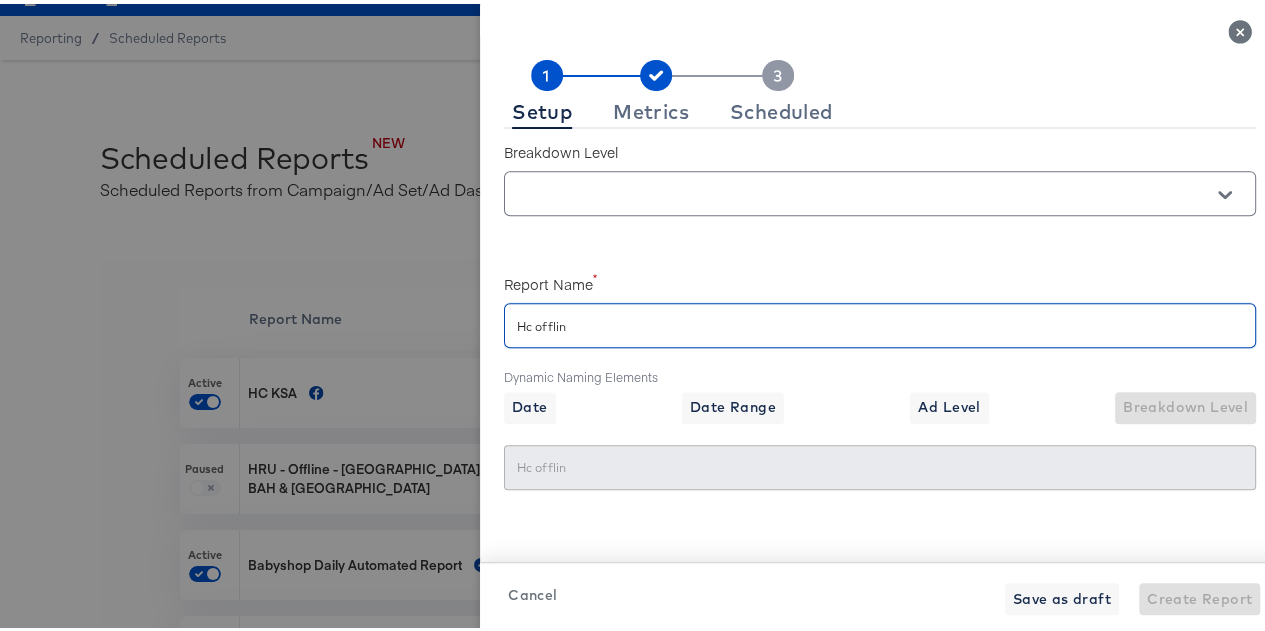 checkbox on "true" 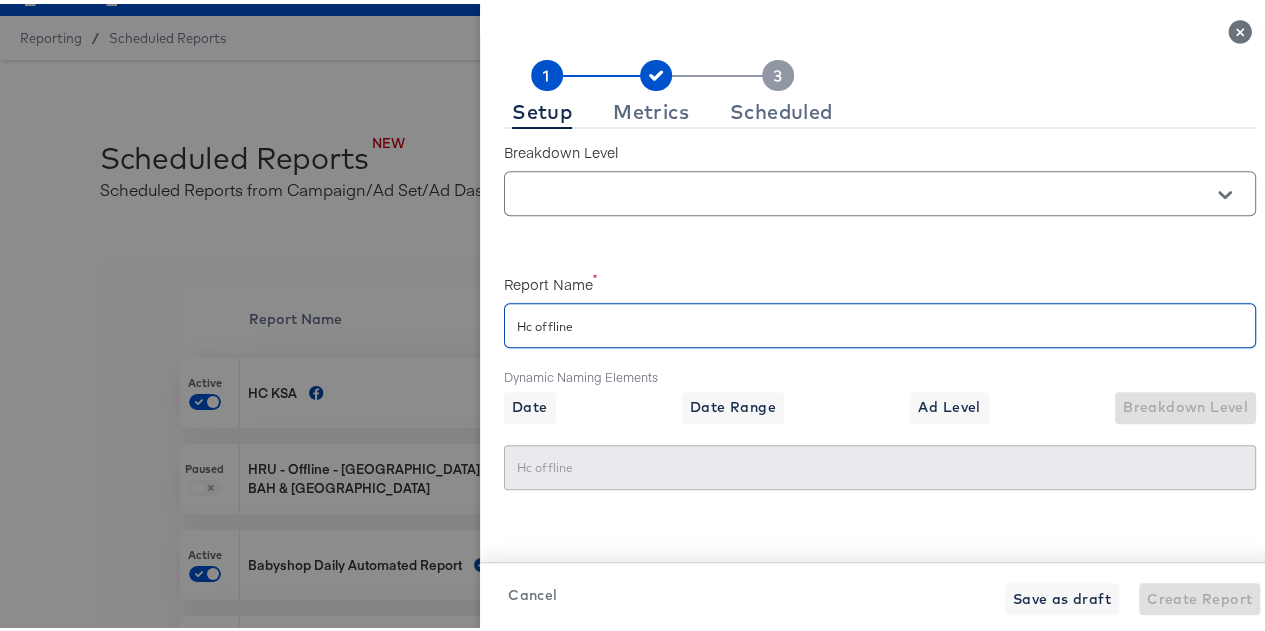 scroll, scrollTop: 652, scrollLeft: 1, axis: both 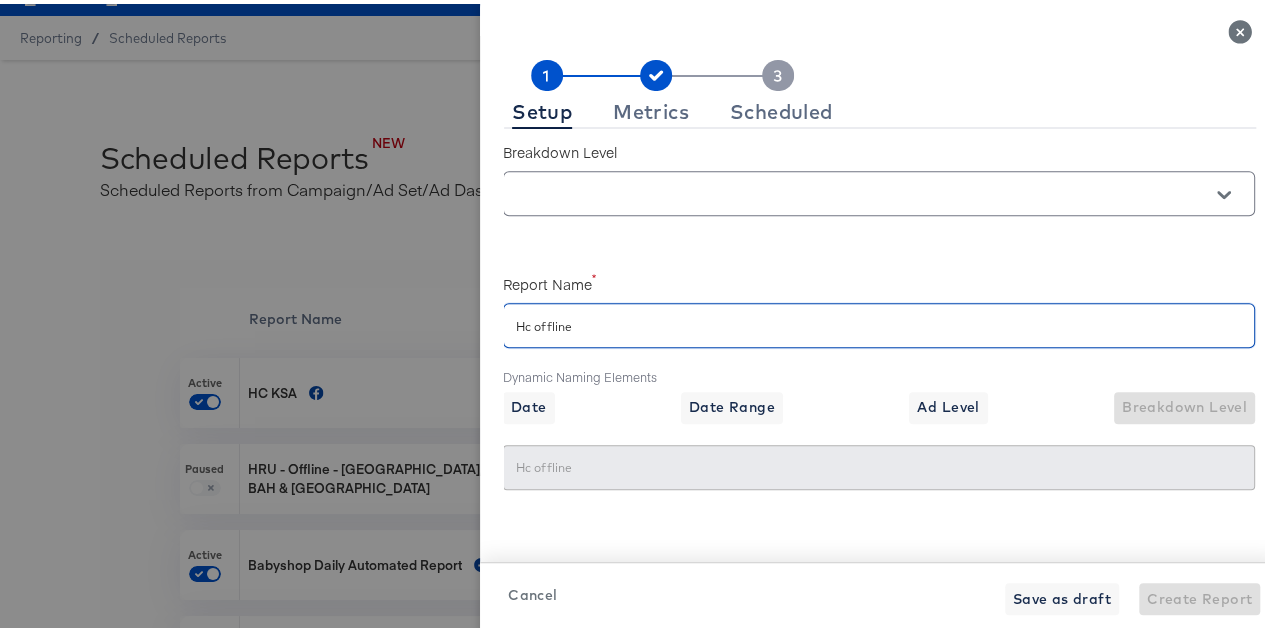 checkbox on "true" 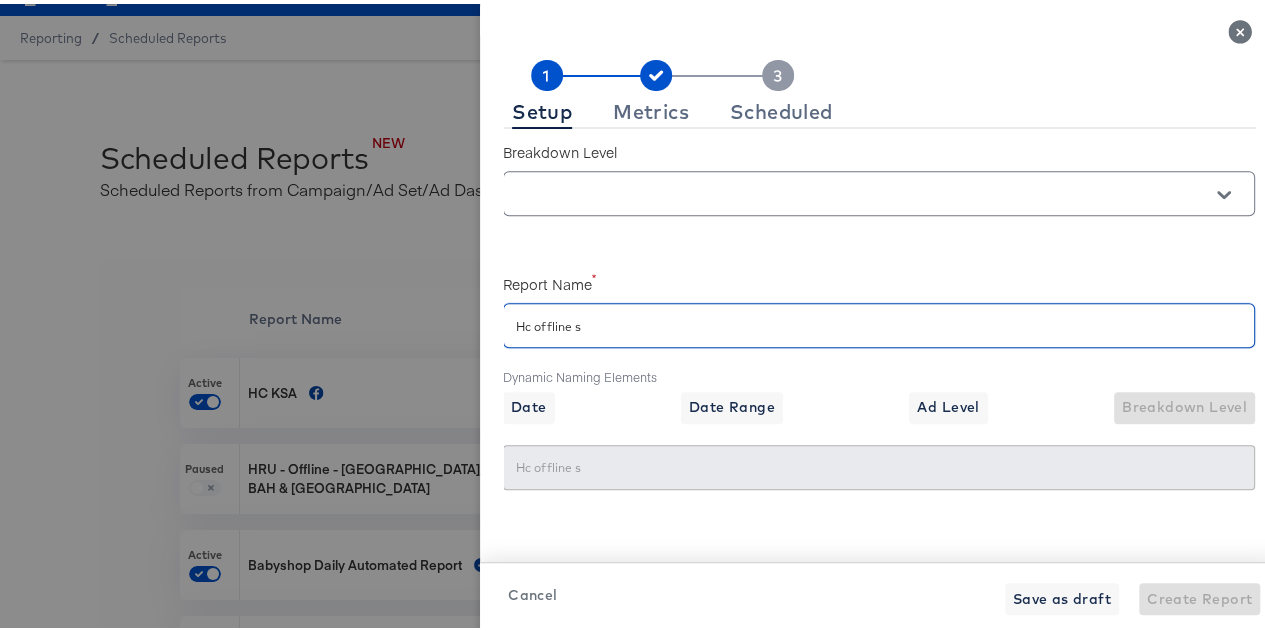checkbox on "true" 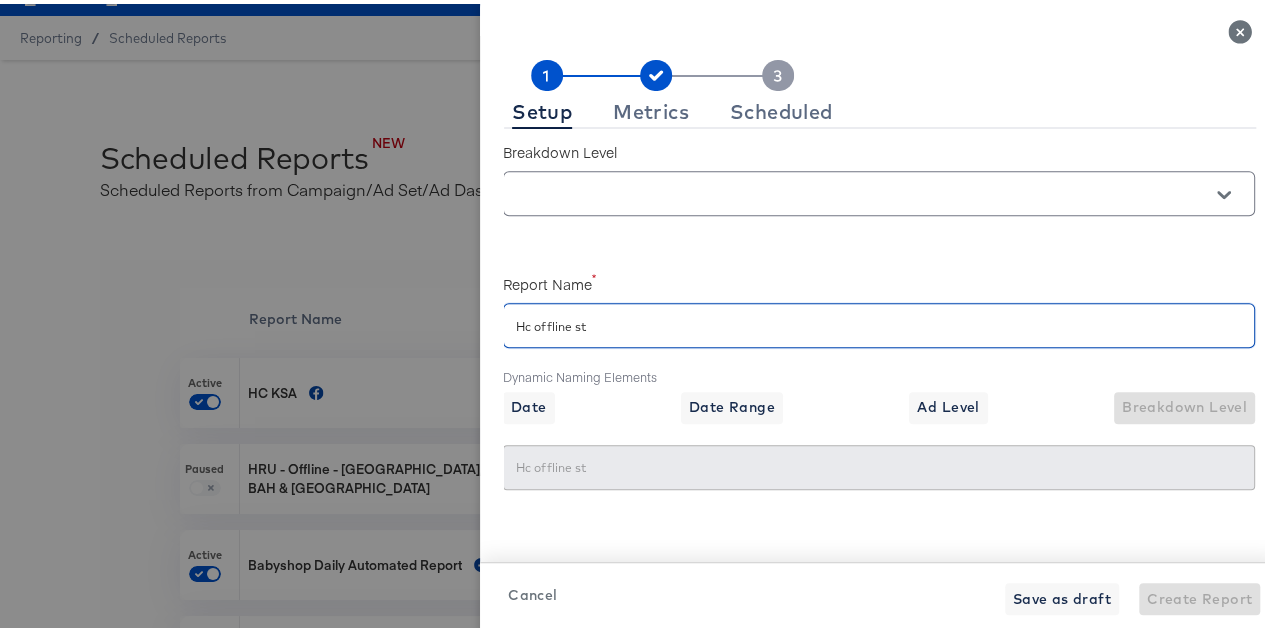 checkbox on "true" 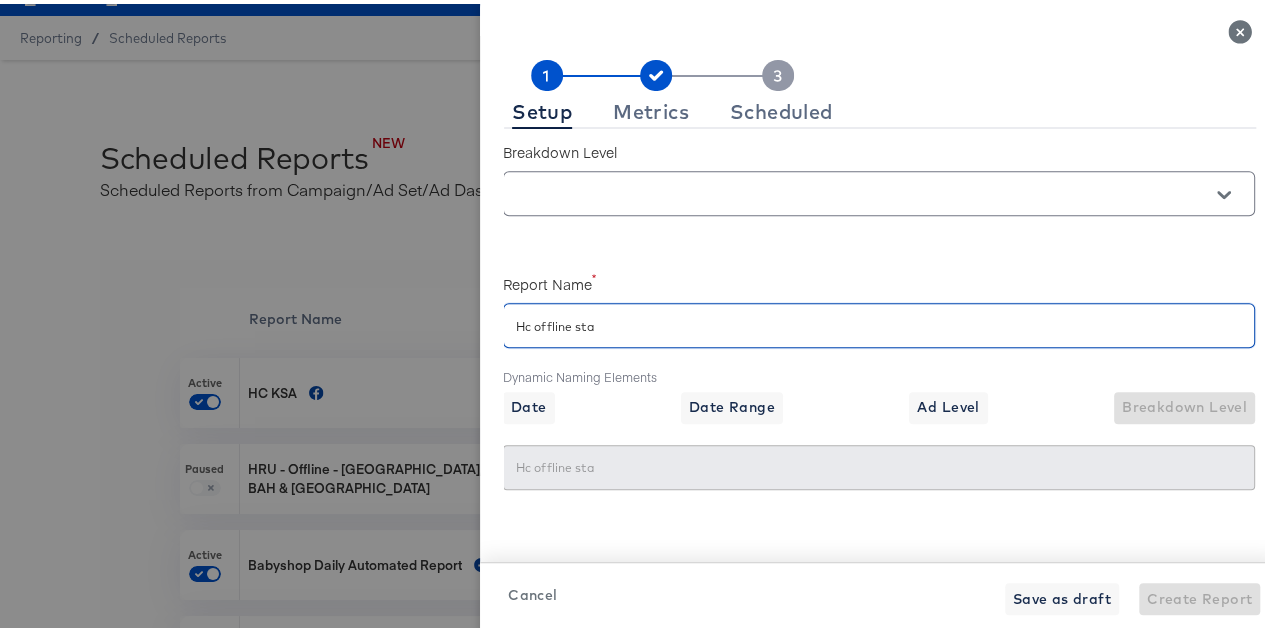 type on "Hc offline stag" 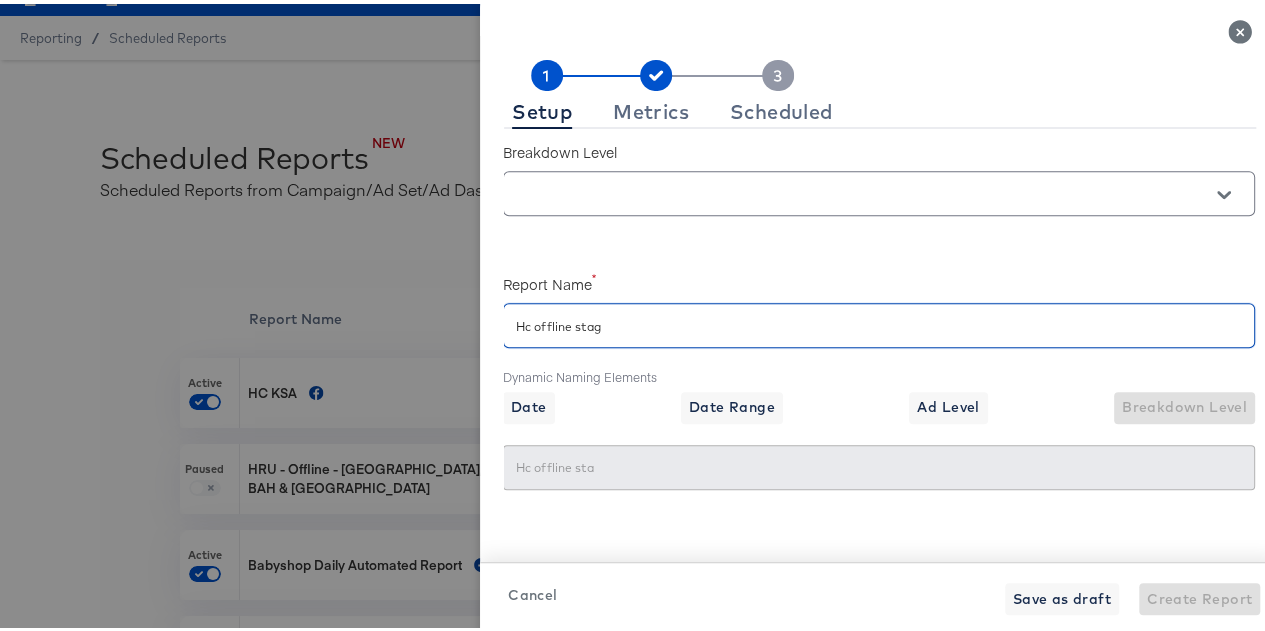 checkbox on "true" 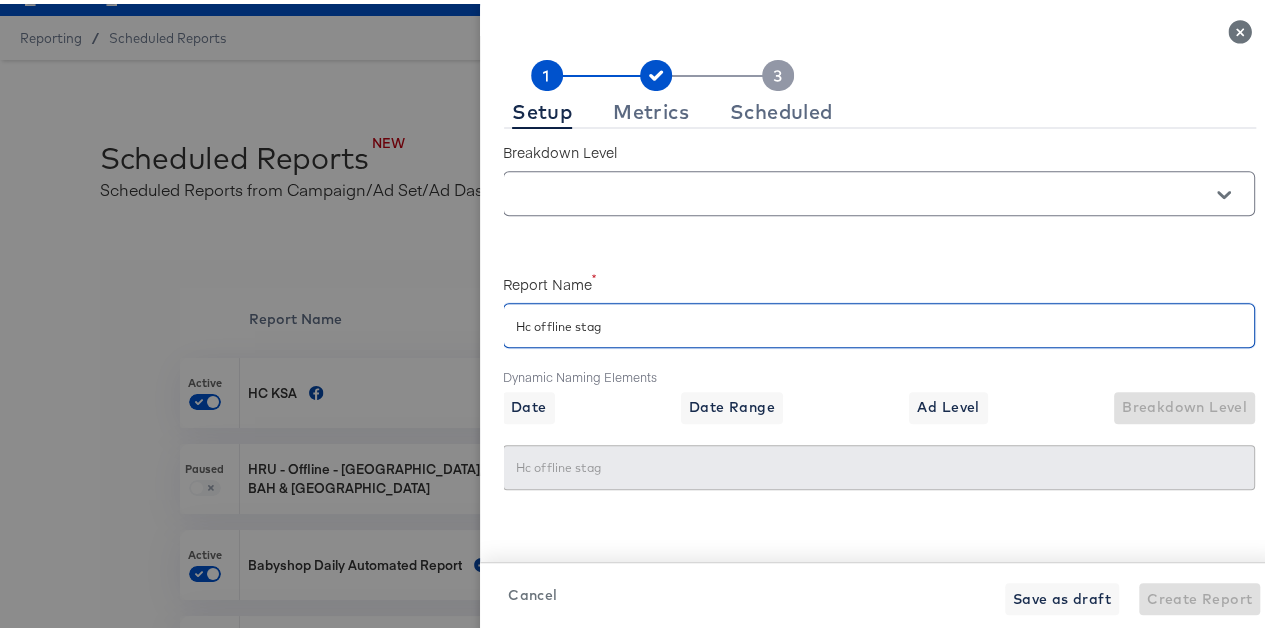 checkbox on "true" 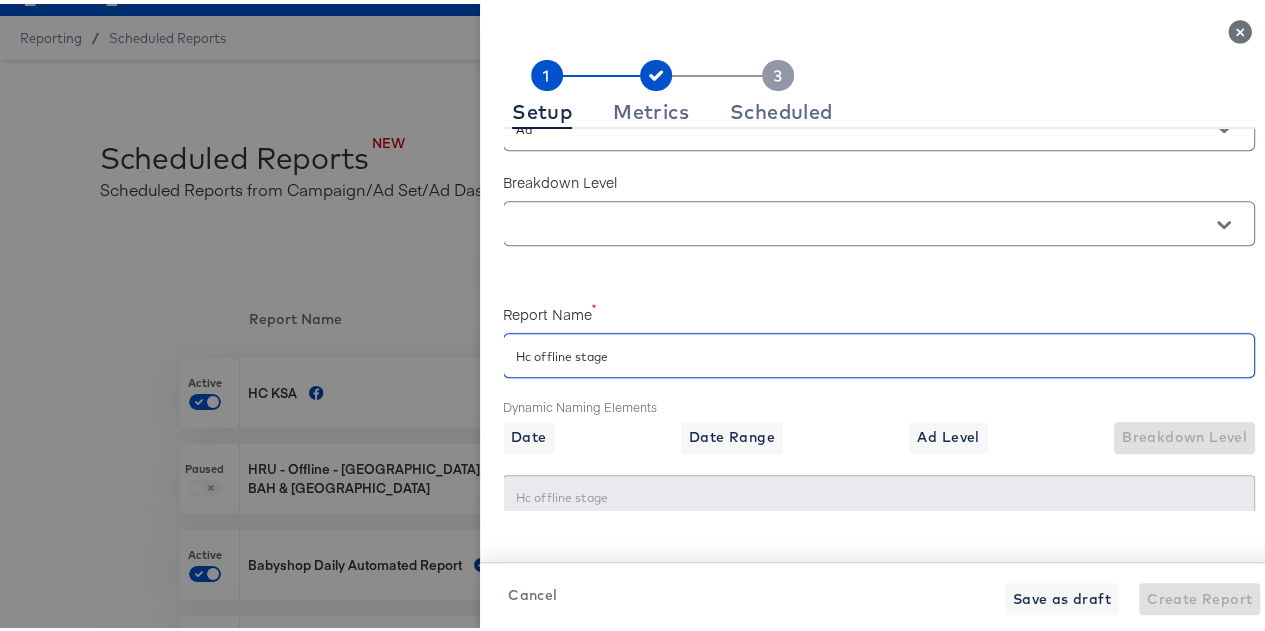scroll, scrollTop: 622, scrollLeft: 0, axis: vertical 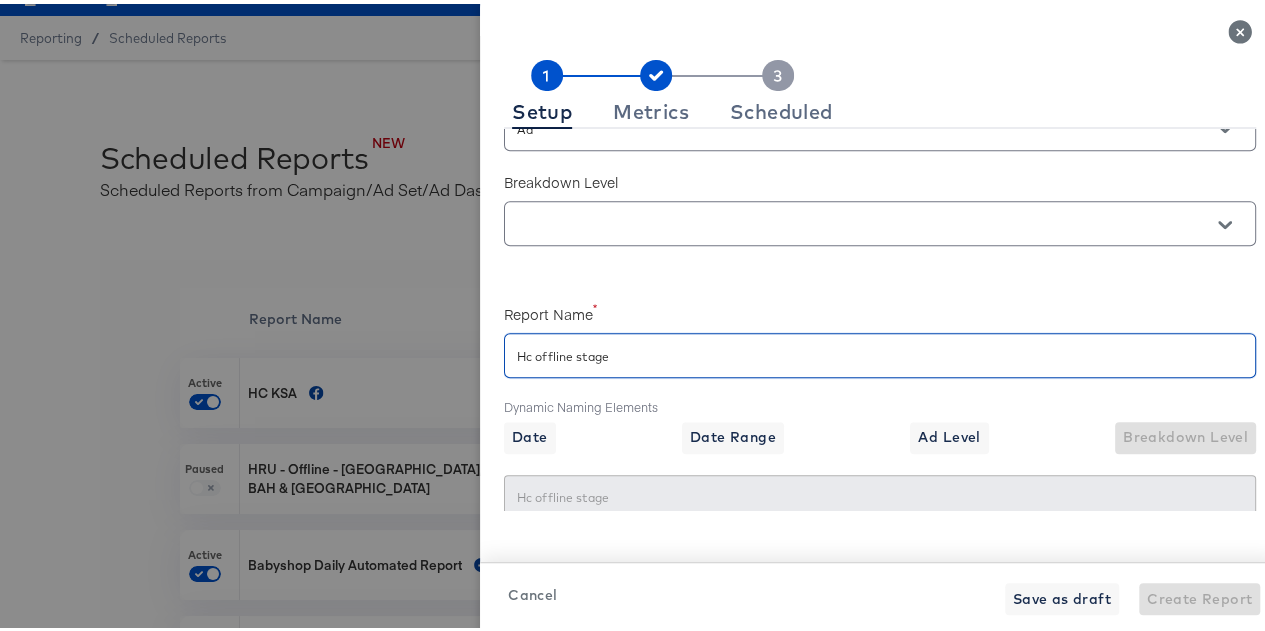 type on "Hc offline stage" 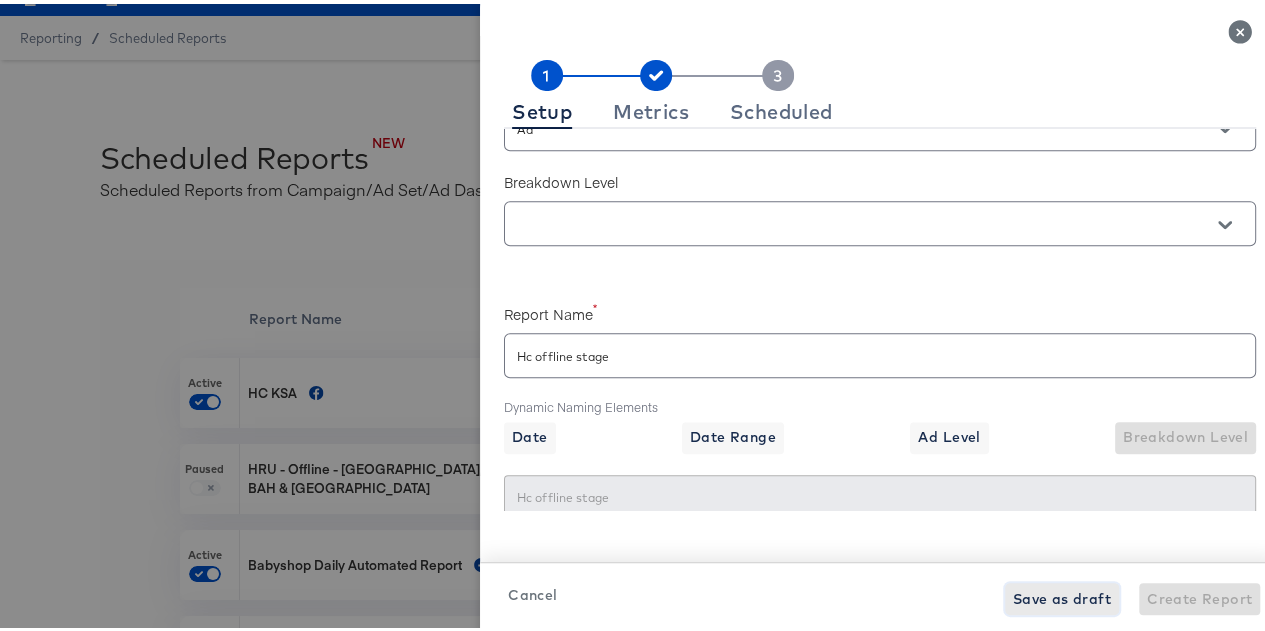 click on "Save as draft" at bounding box center (1062, 595) 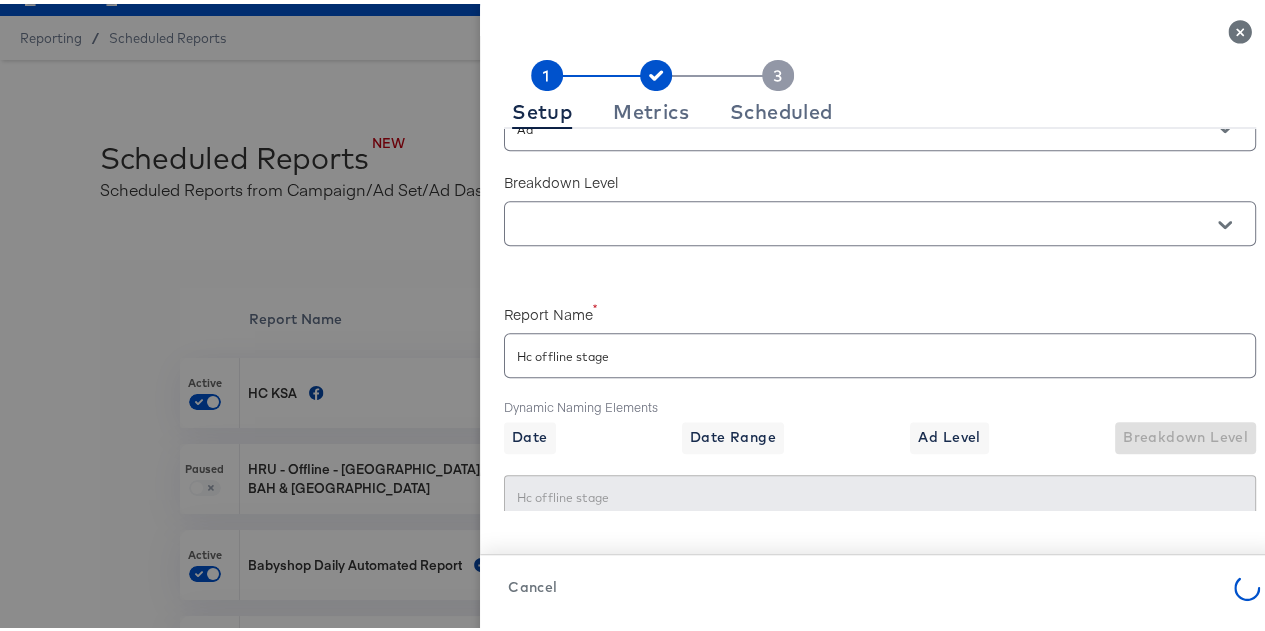 checkbox on "true" 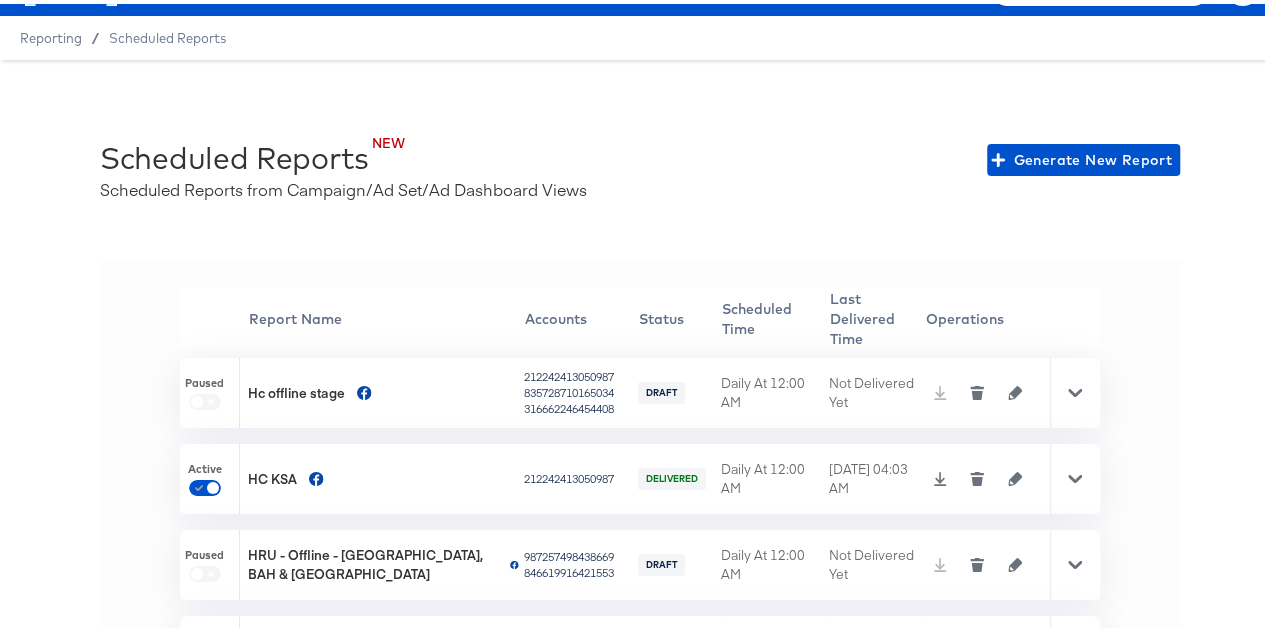 checkbox on "true" 